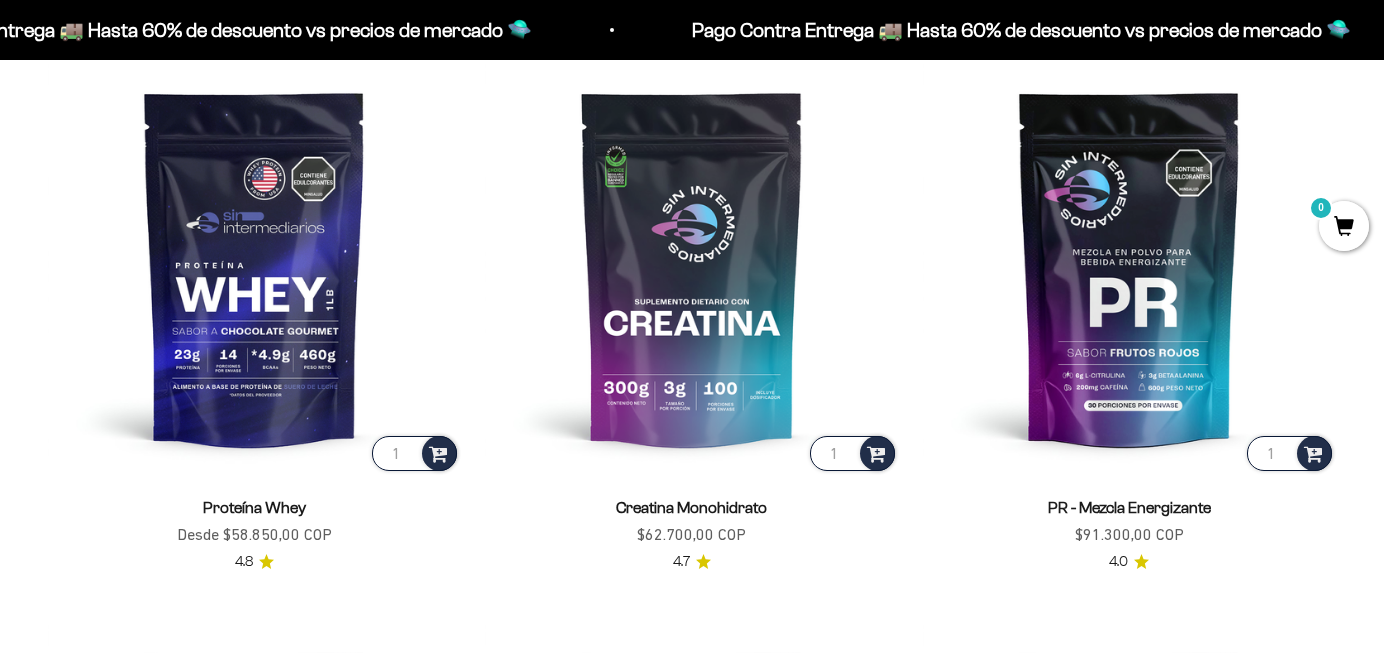 scroll, scrollTop: 763, scrollLeft: 0, axis: vertical 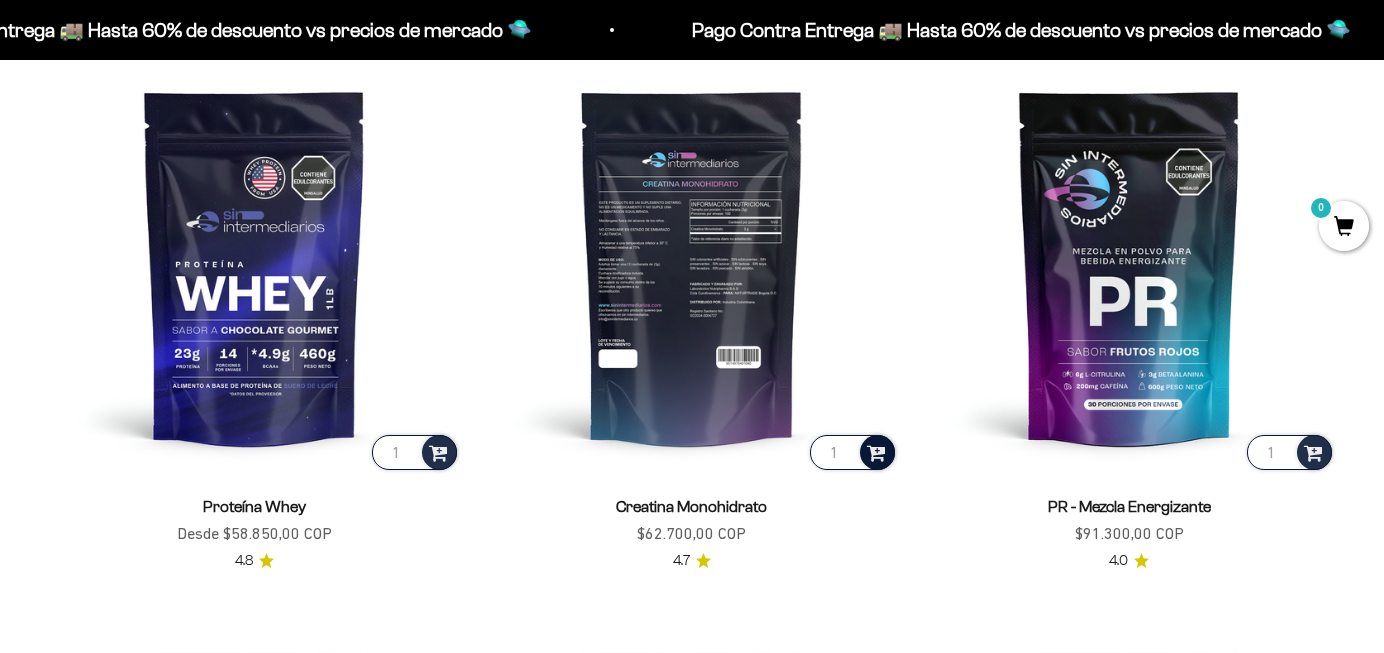 click at bounding box center (876, 451) 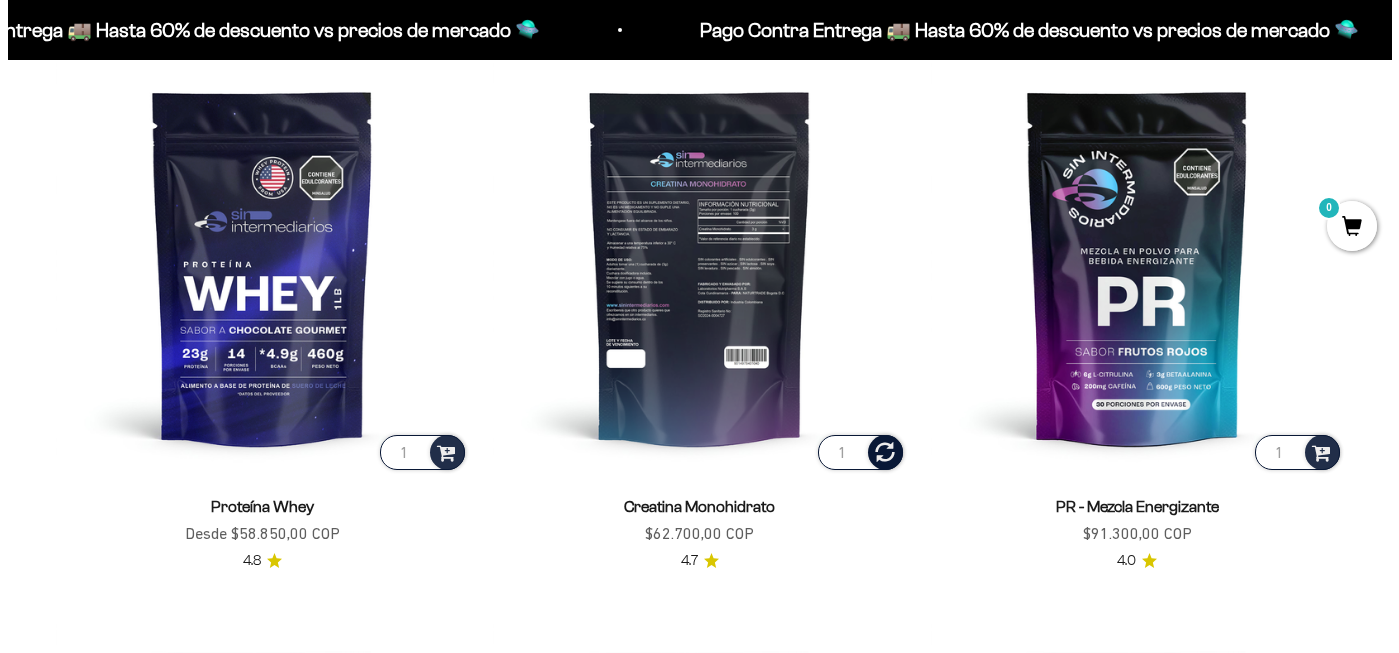 scroll, scrollTop: 768, scrollLeft: 0, axis: vertical 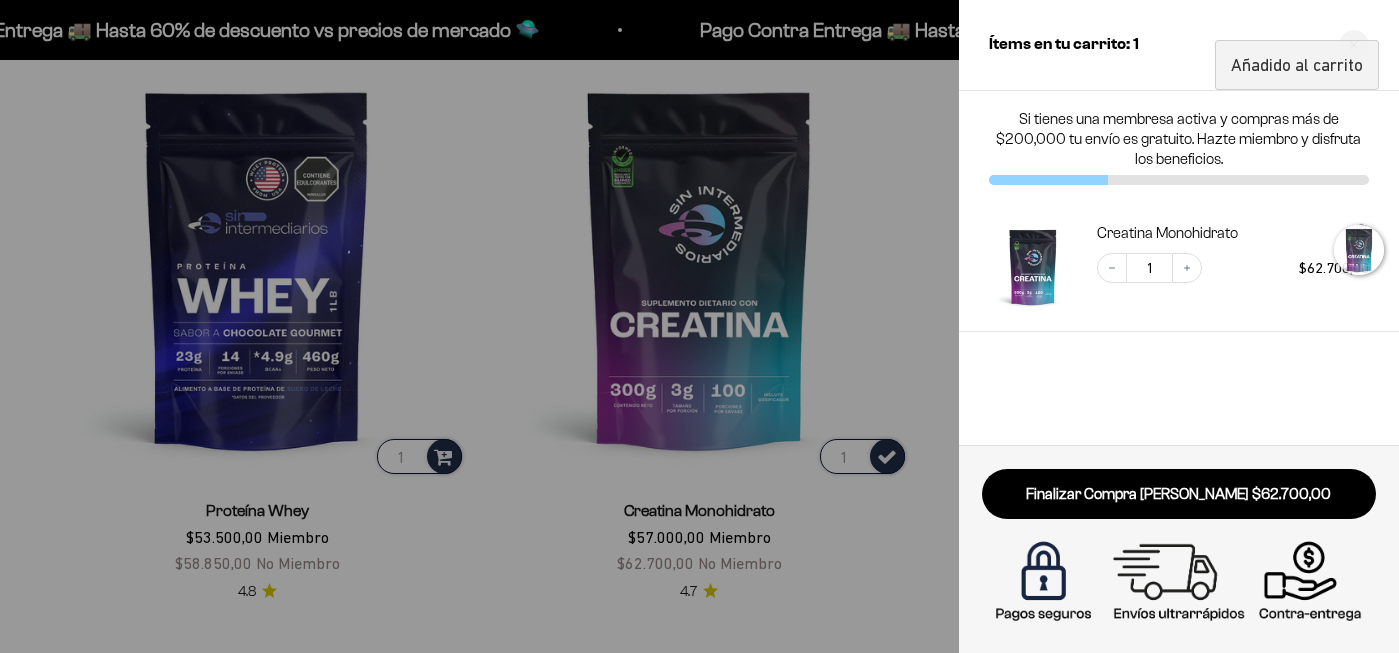 click at bounding box center (699, 326) 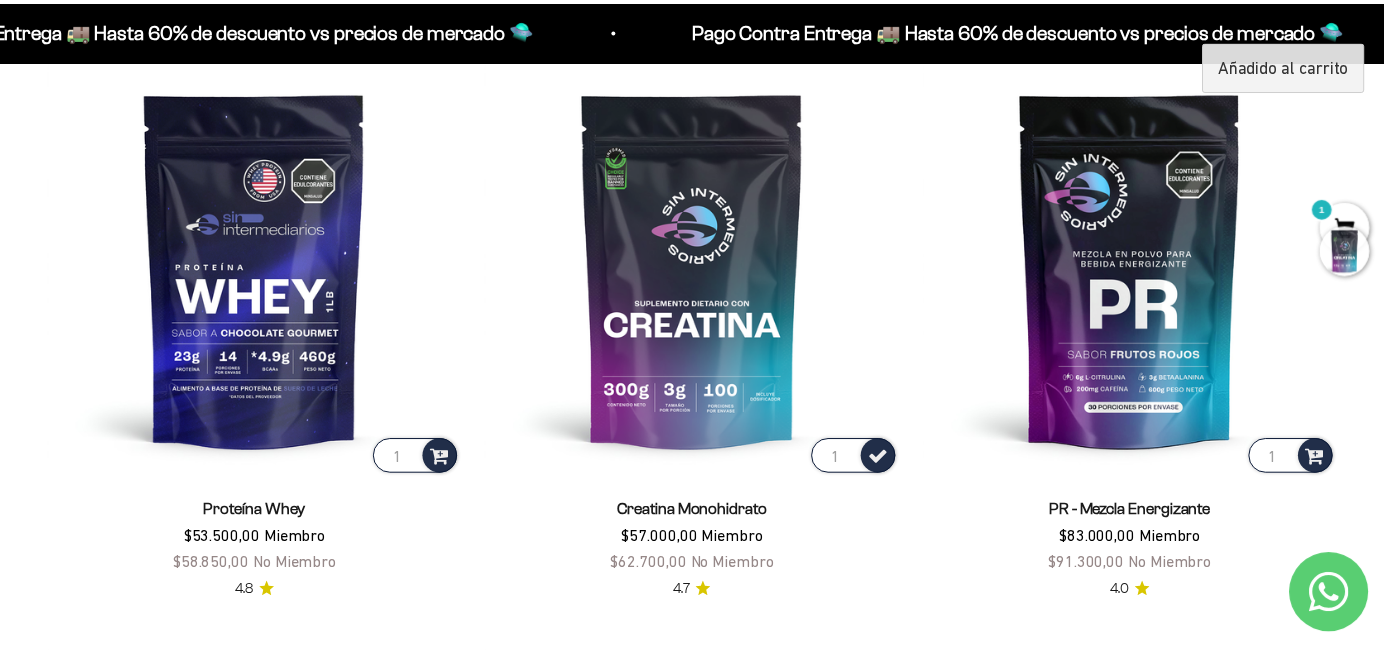 scroll, scrollTop: 763, scrollLeft: 0, axis: vertical 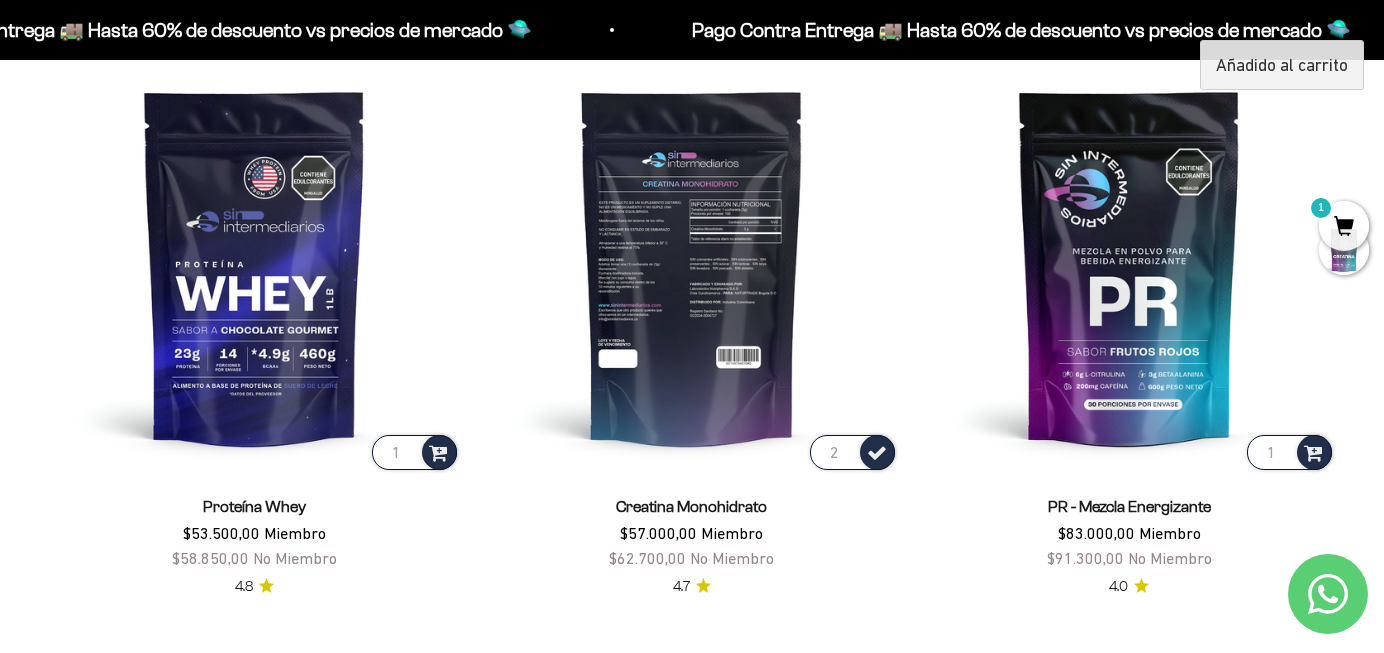 click on "2" at bounding box center [852, 452] 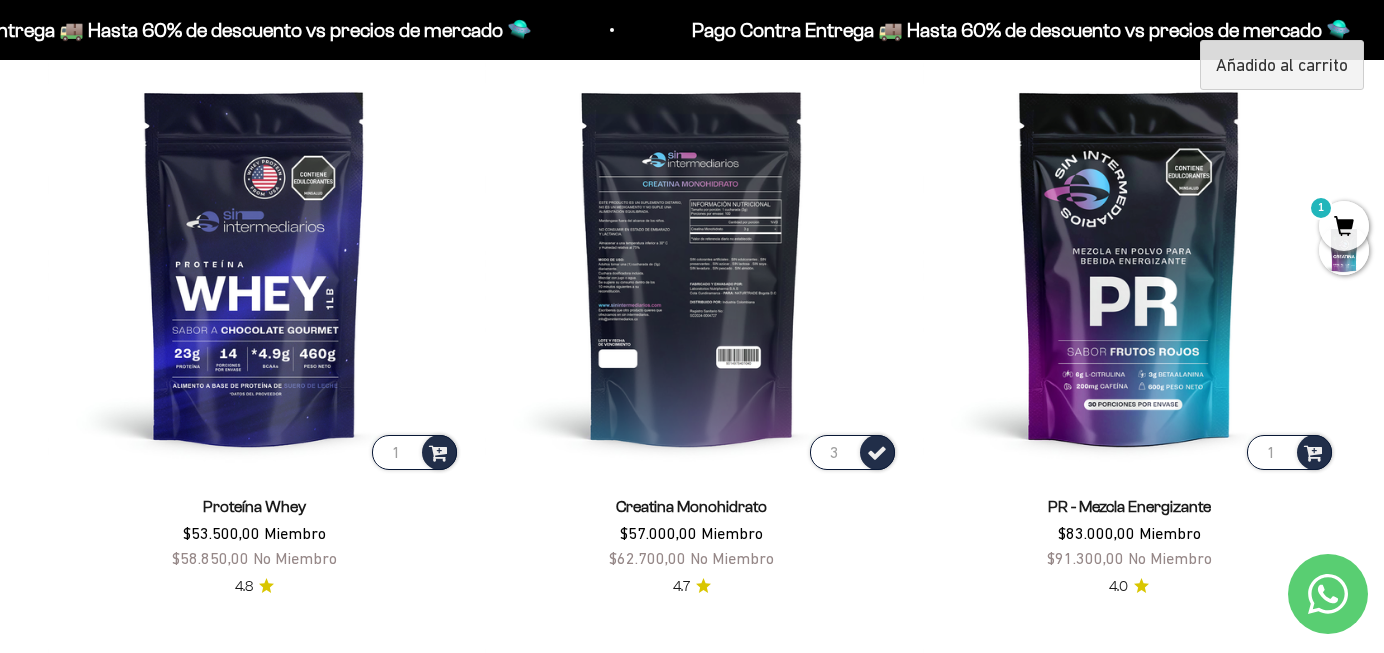 click on "3" at bounding box center (852, 452) 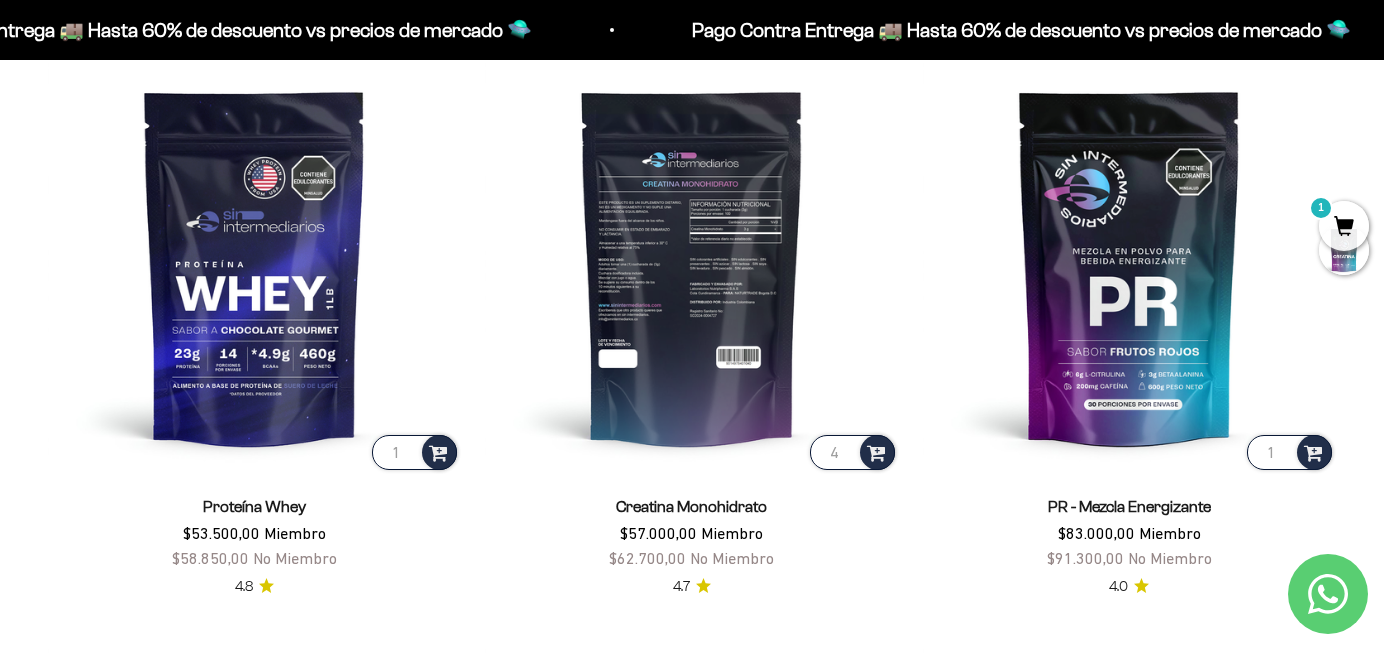 type on "4" 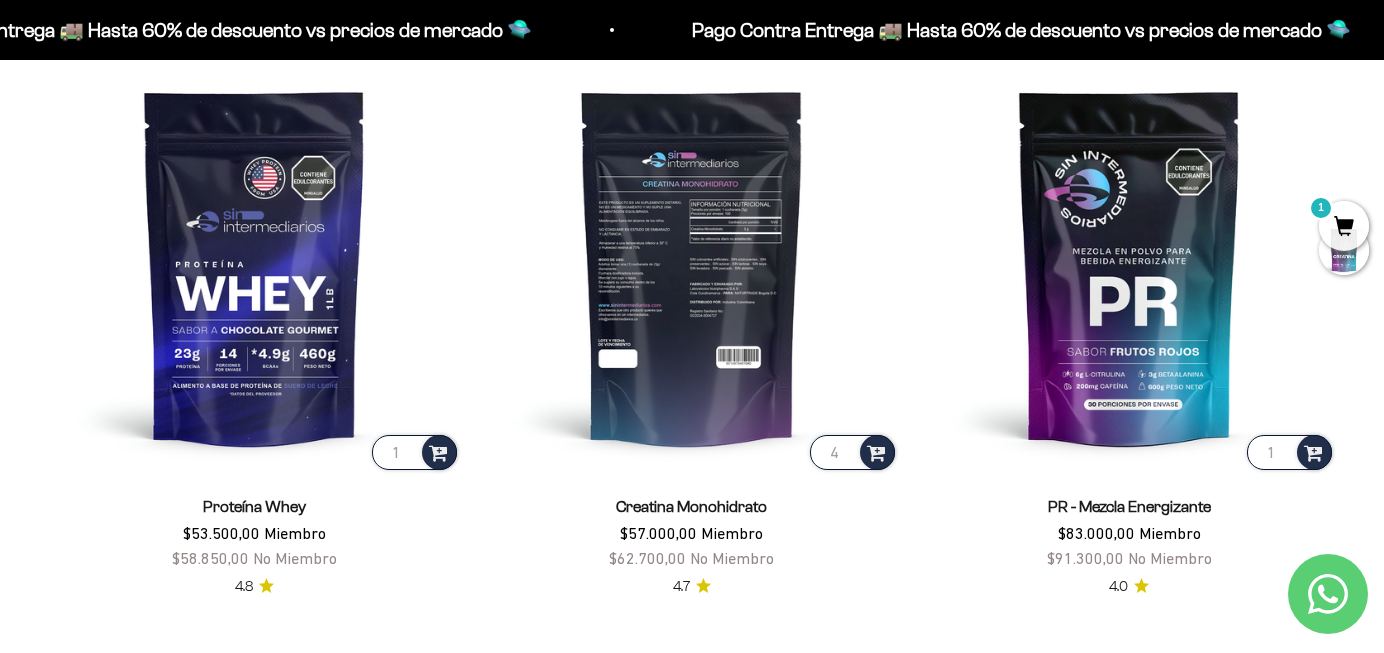 click on "4" at bounding box center [852, 452] 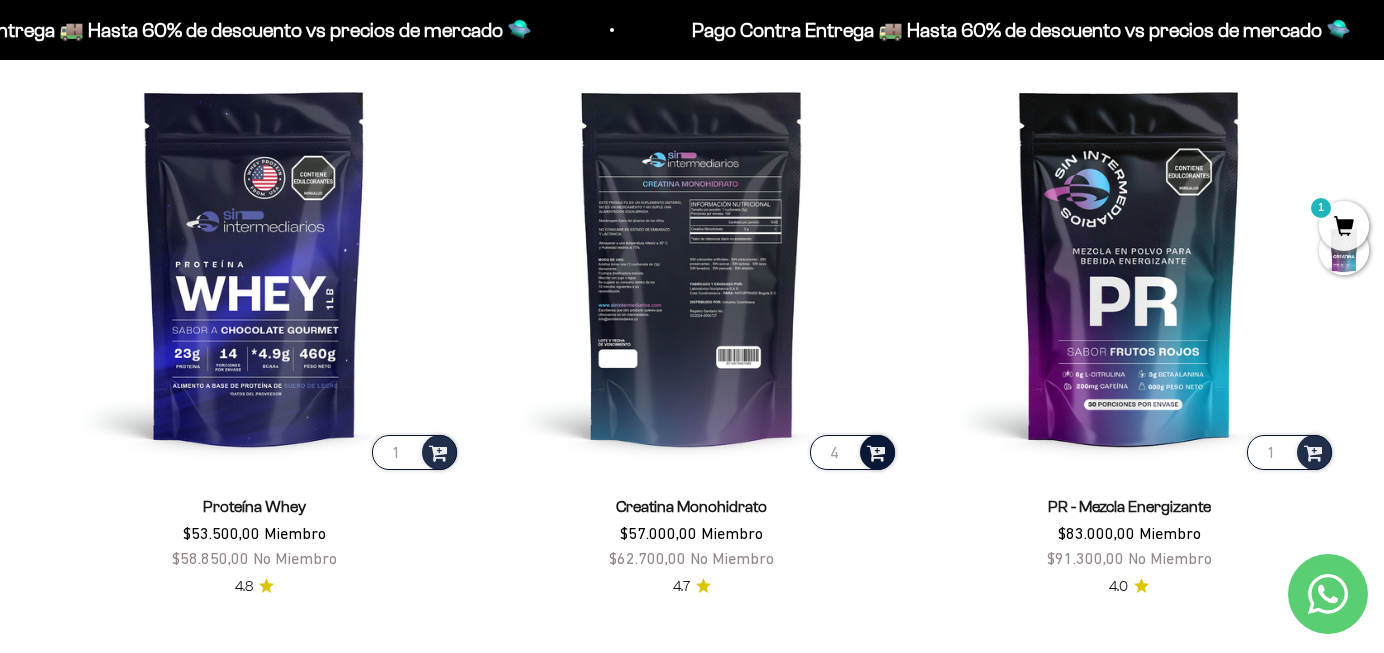 click at bounding box center (876, 451) 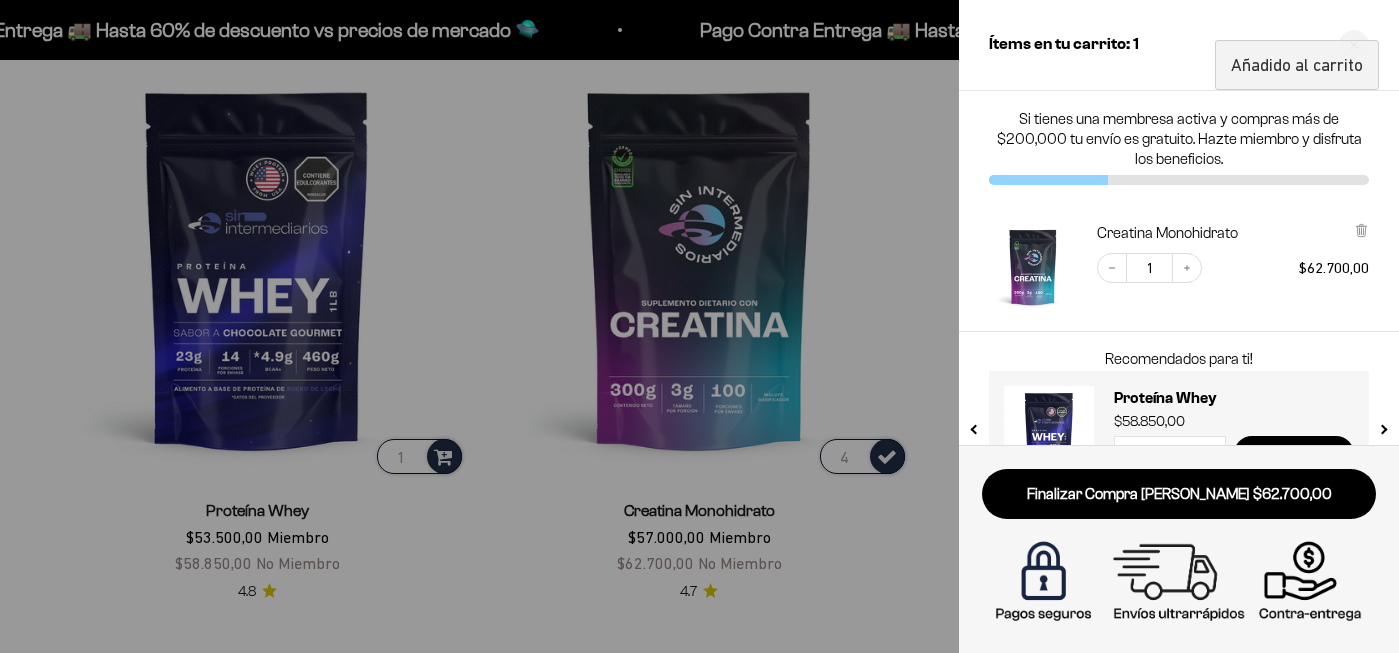 click at bounding box center (699, 326) 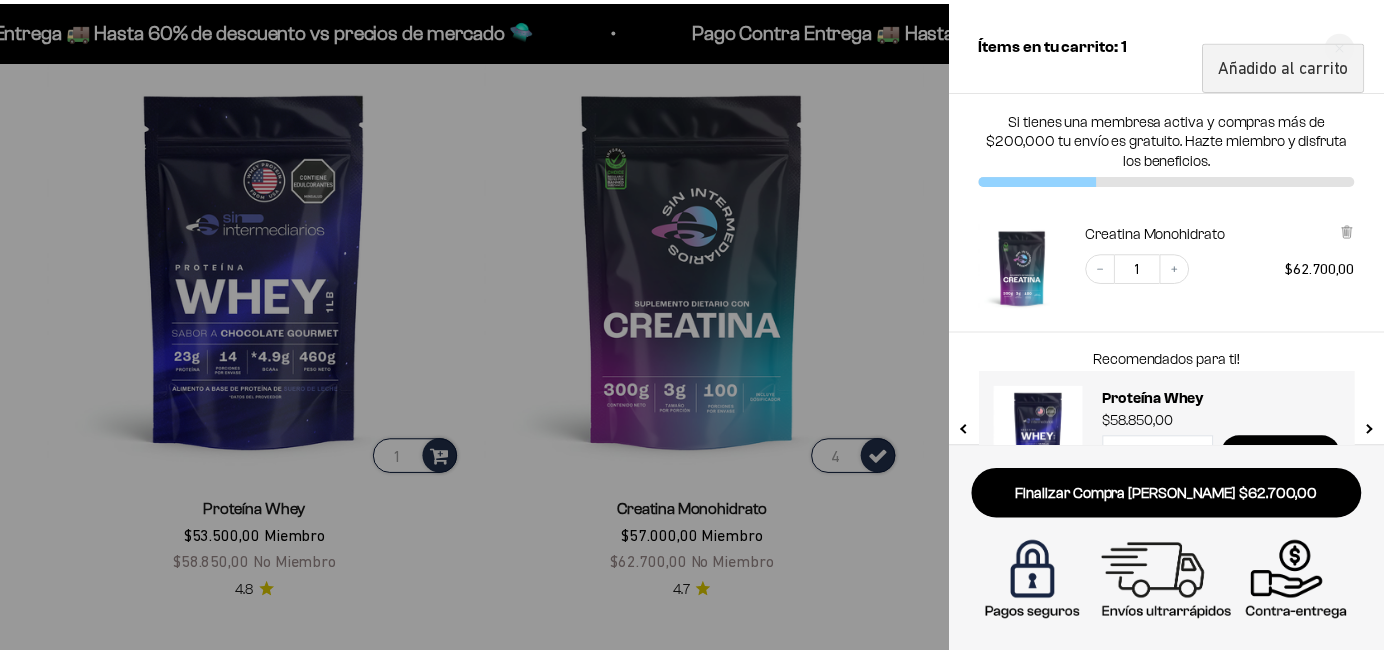 scroll, scrollTop: 763, scrollLeft: 0, axis: vertical 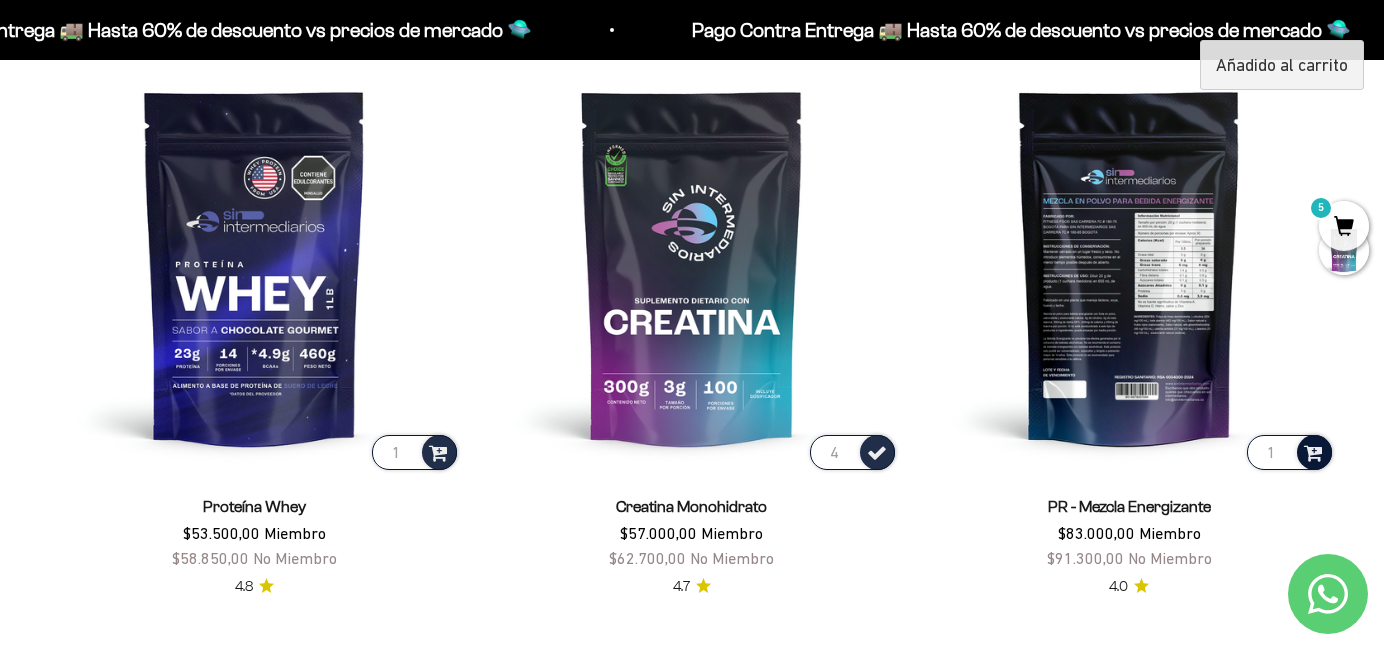 click at bounding box center [1313, 451] 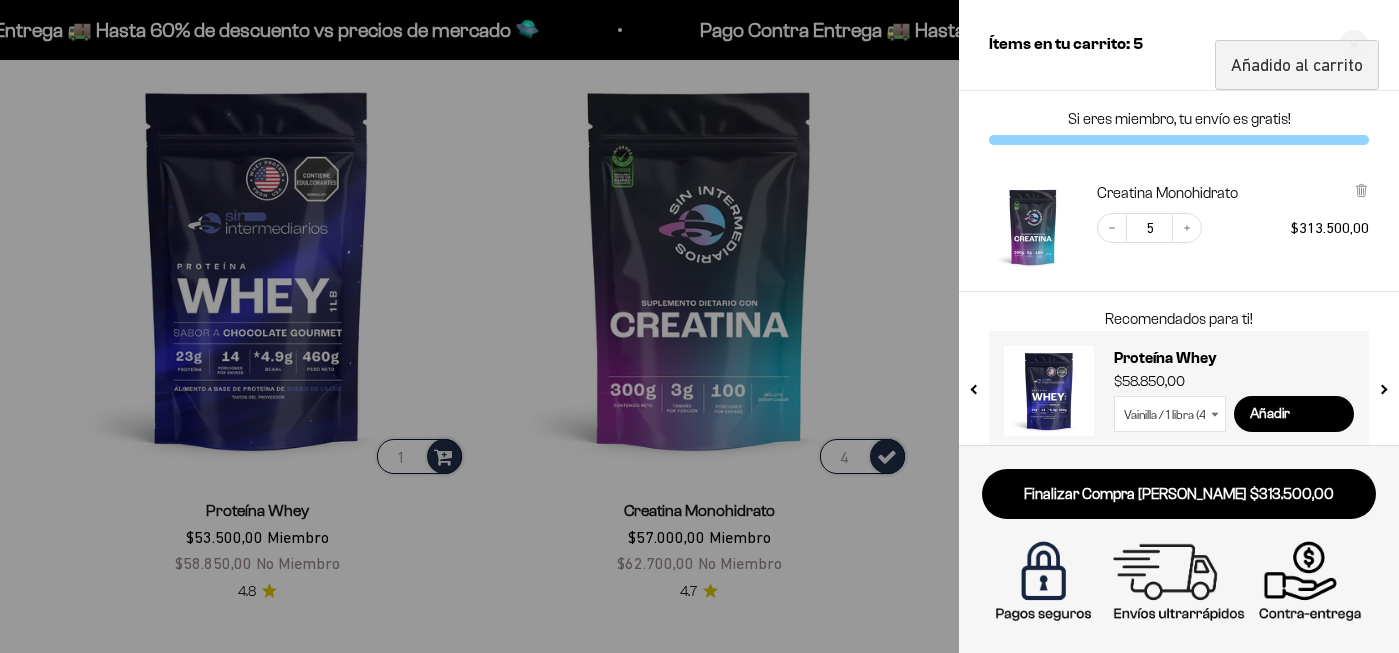 click at bounding box center (699, 326) 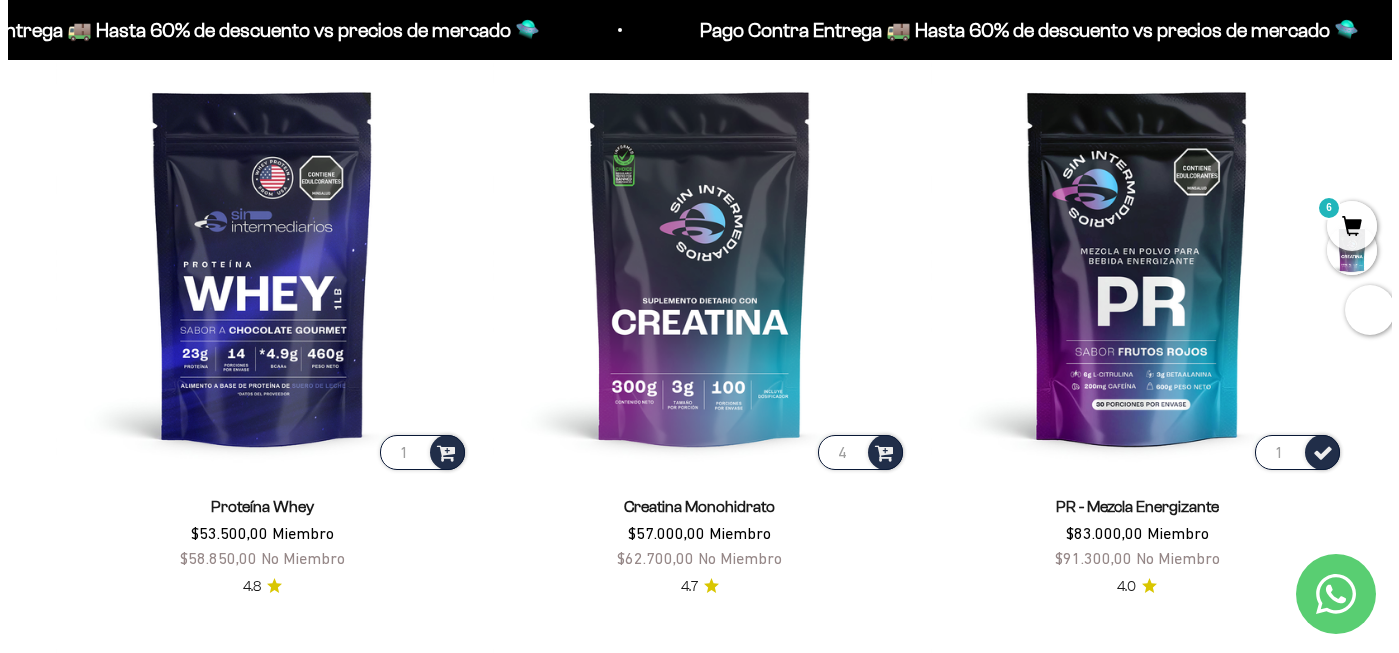 scroll, scrollTop: 768, scrollLeft: 0, axis: vertical 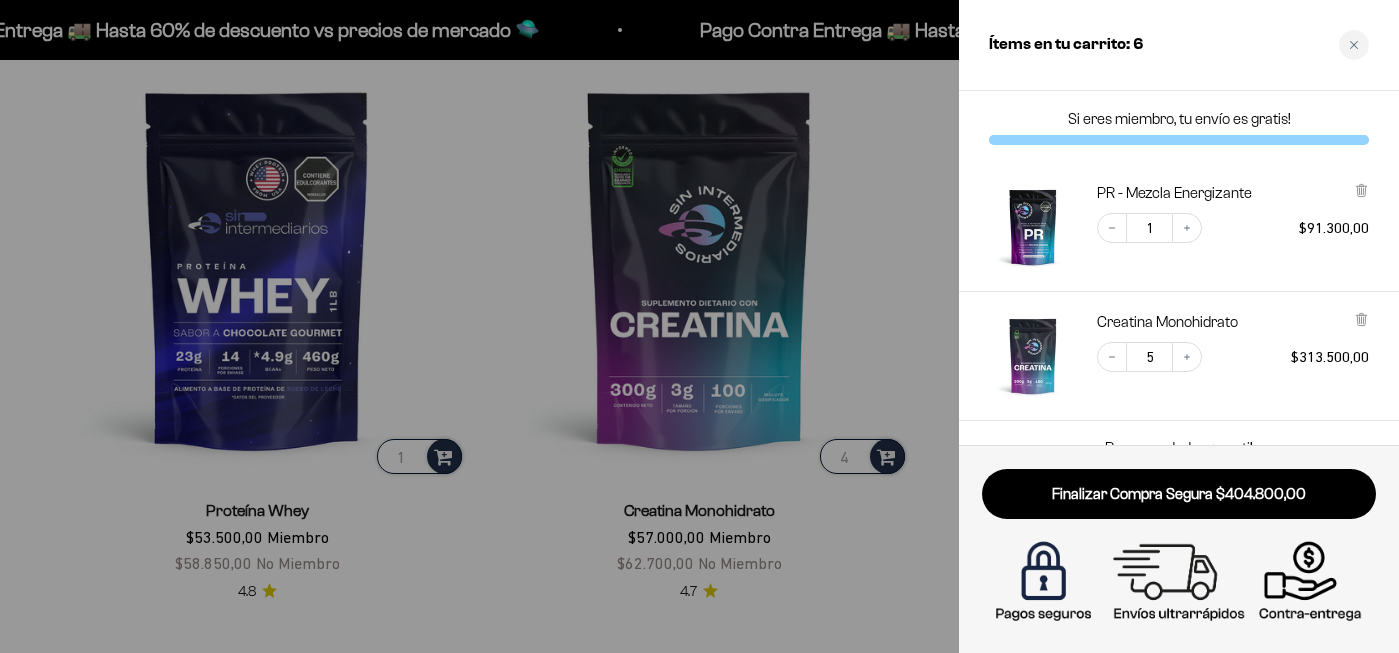click at bounding box center (699, 326) 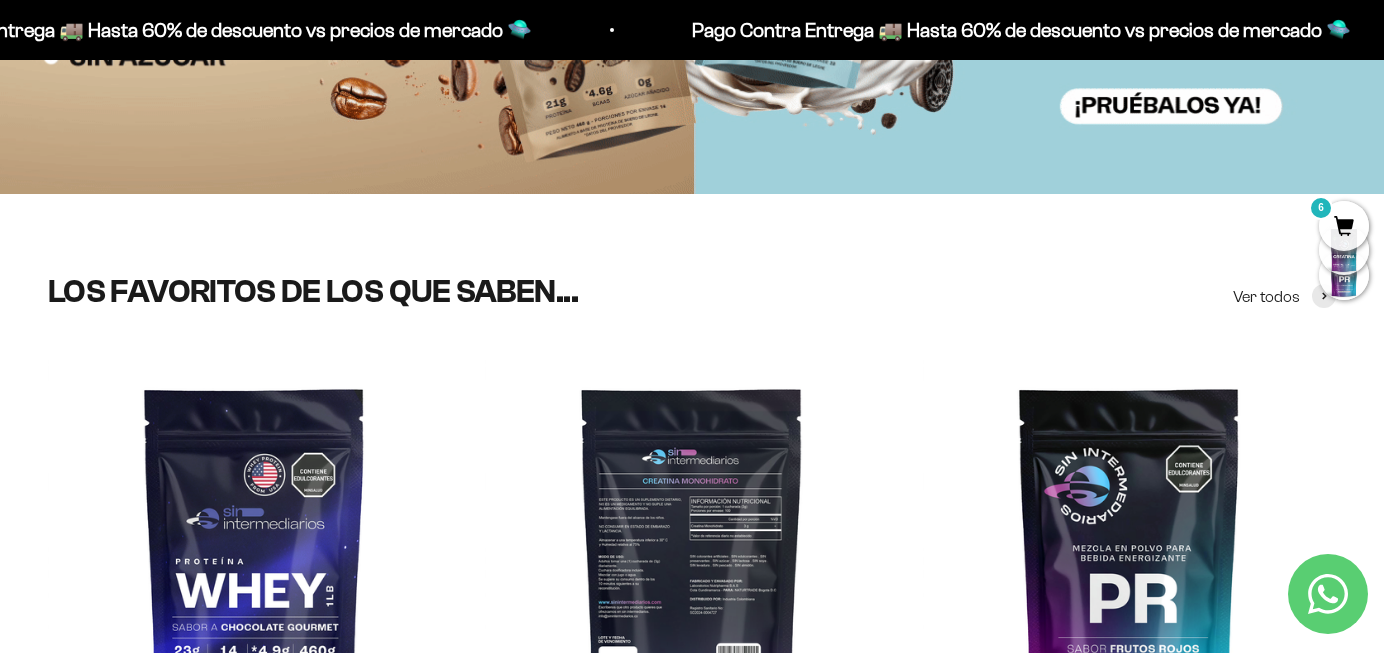scroll, scrollTop: 465, scrollLeft: 0, axis: vertical 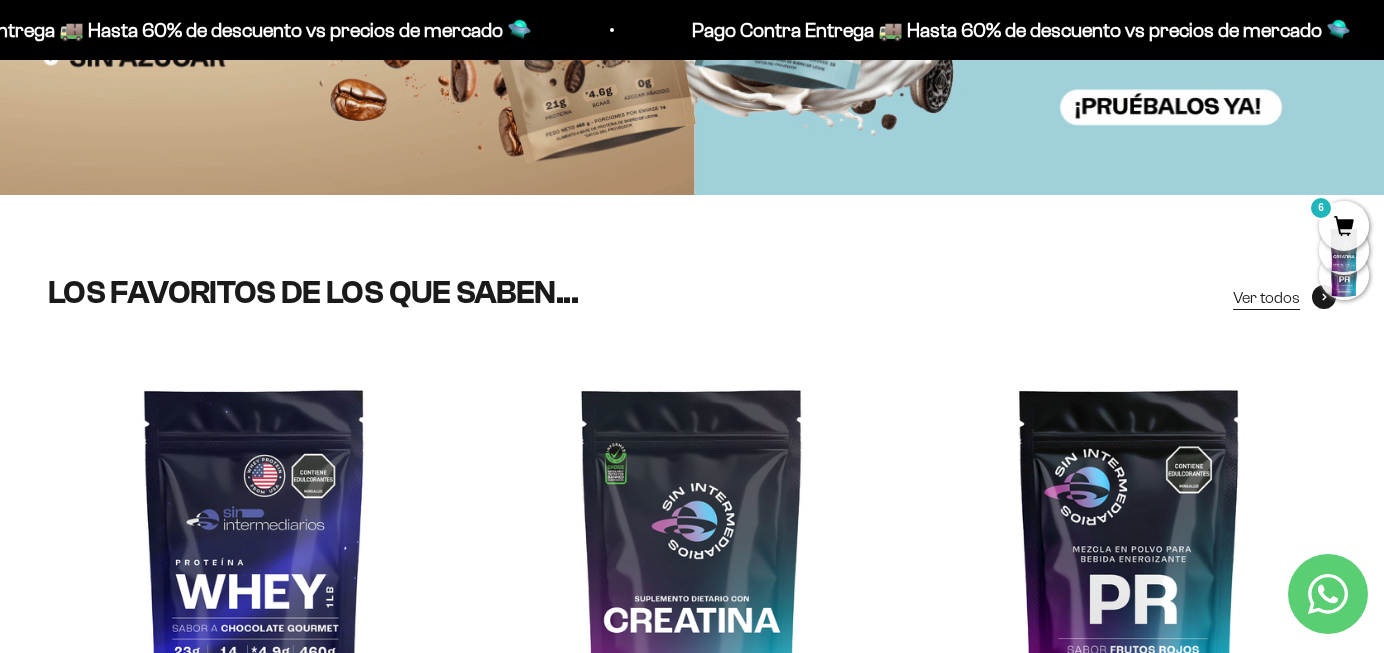 click on "Ver todos" at bounding box center (1266, 298) 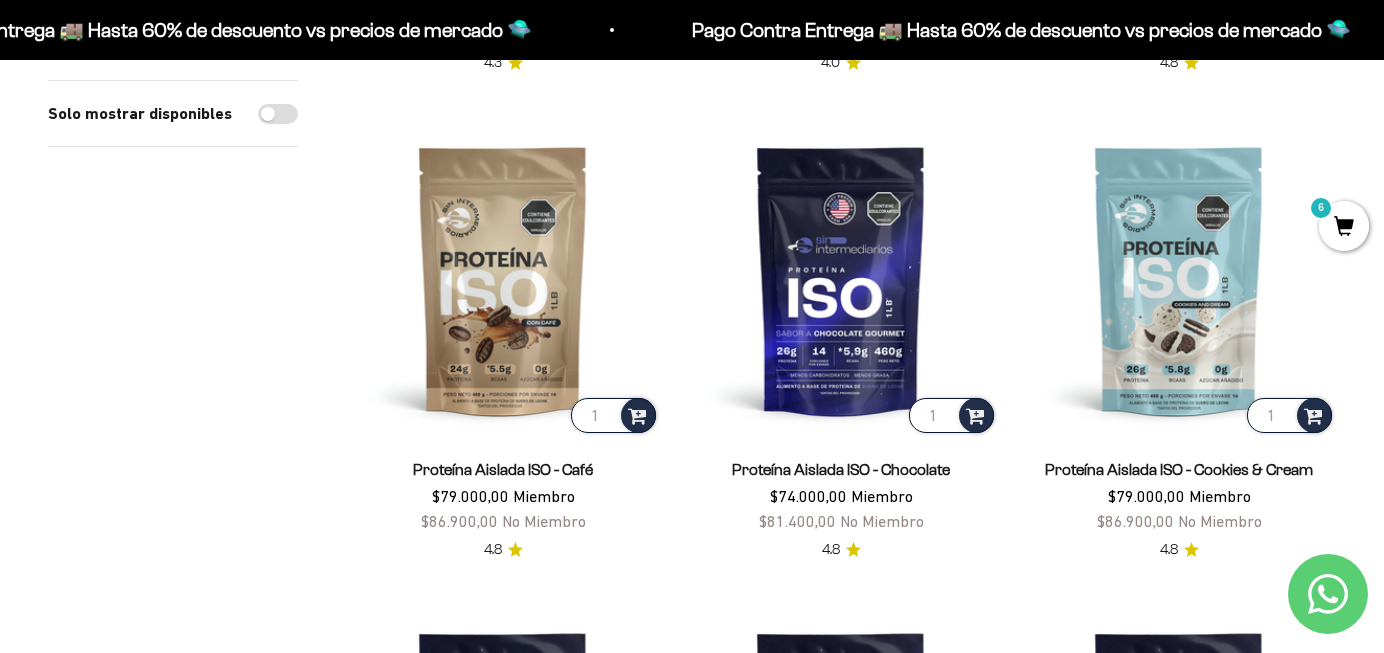 scroll, scrollTop: 2663, scrollLeft: 0, axis: vertical 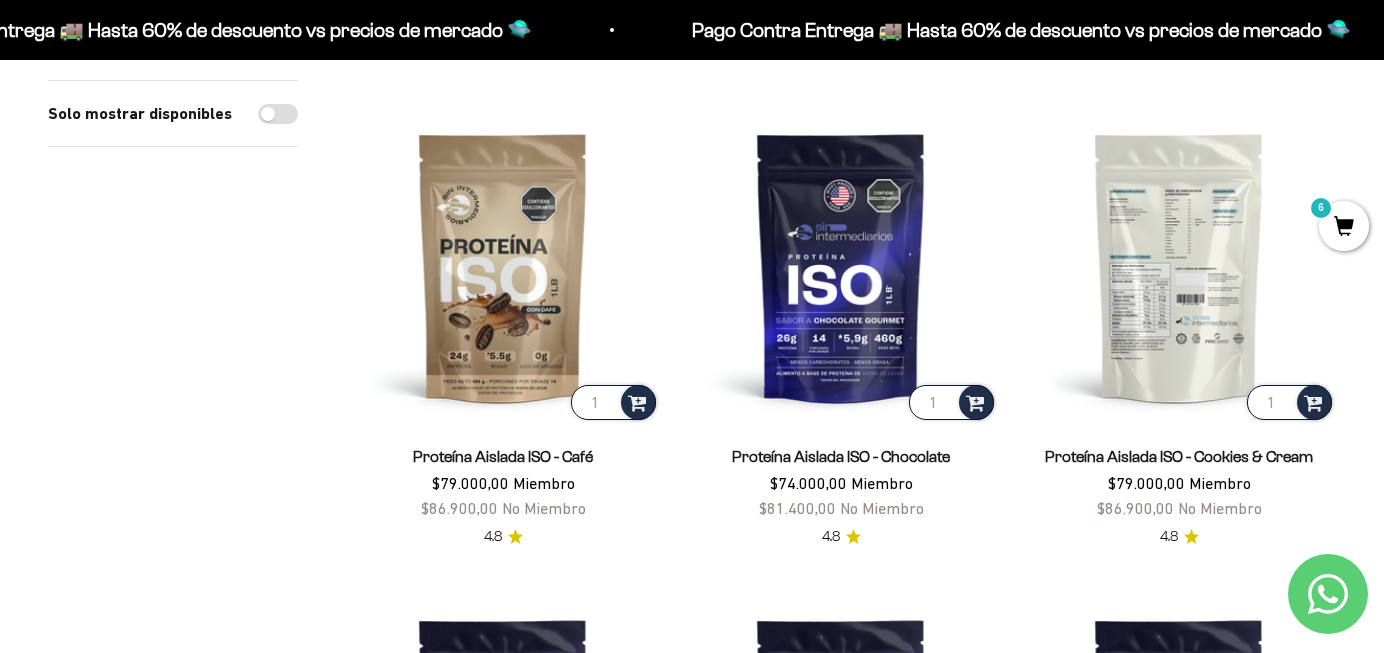 click at bounding box center (1179, 267) 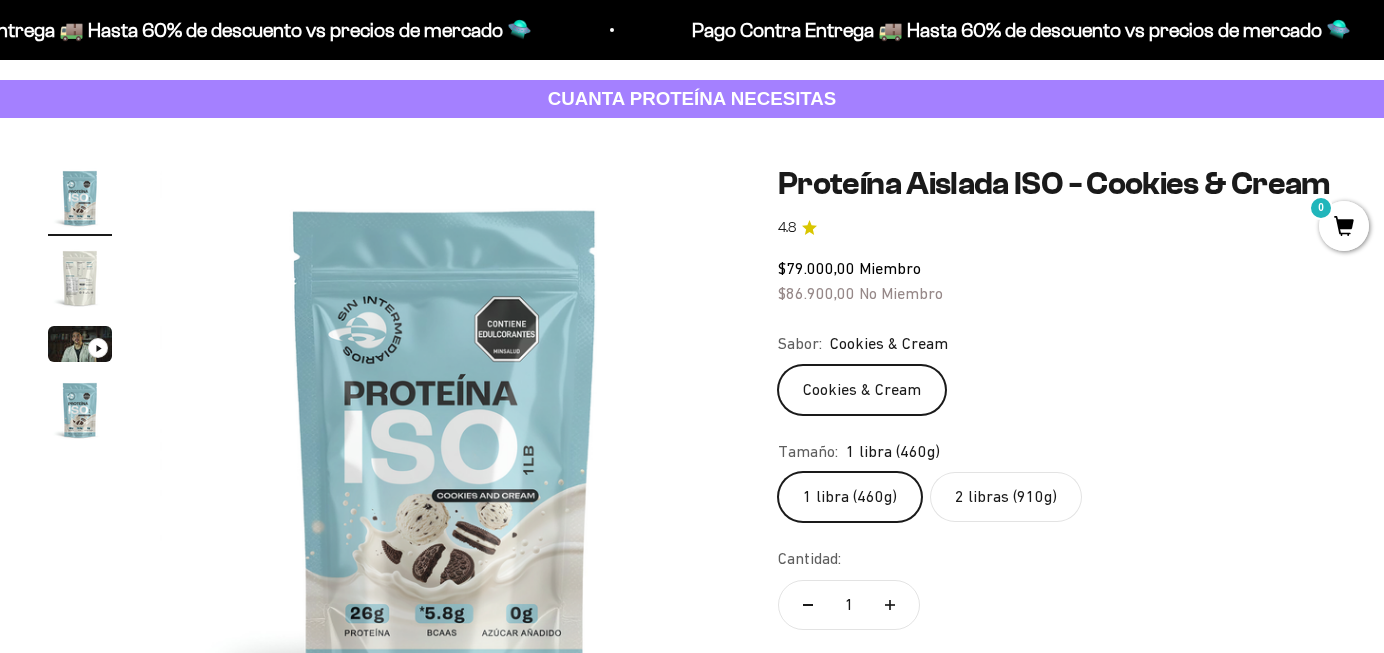 scroll, scrollTop: 188, scrollLeft: 0, axis: vertical 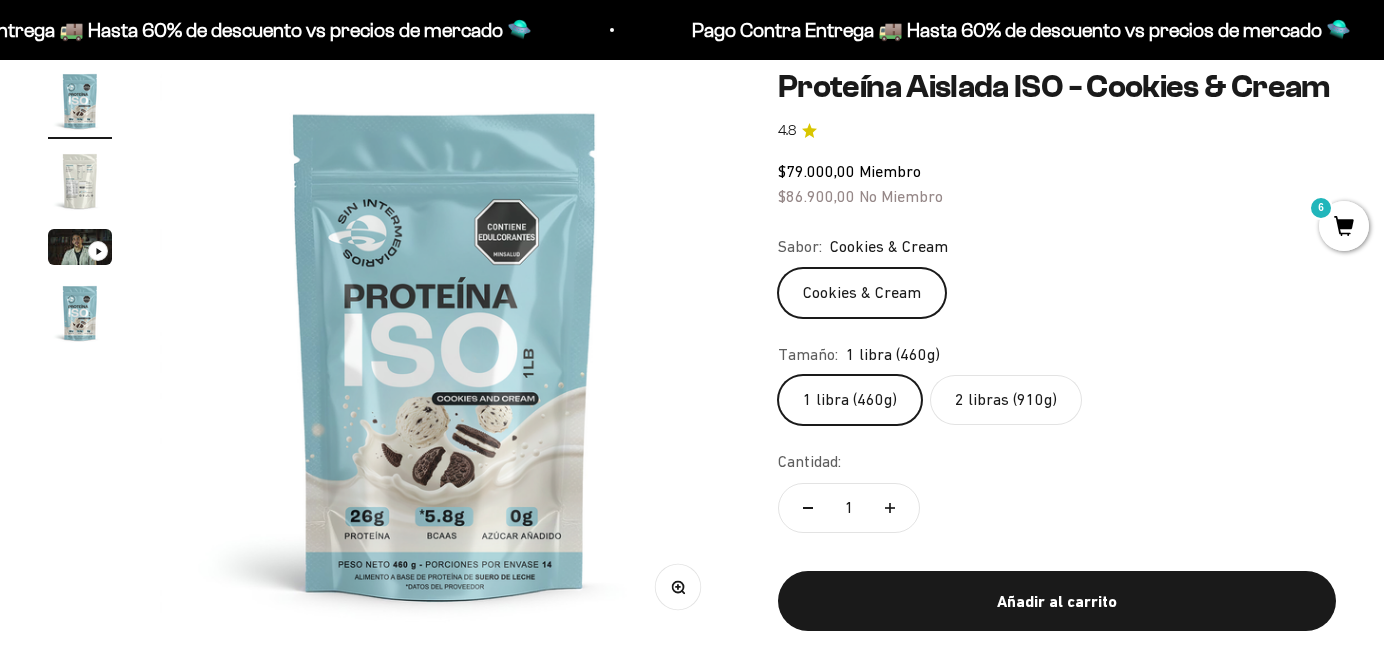 click on "2 libras (910g)" 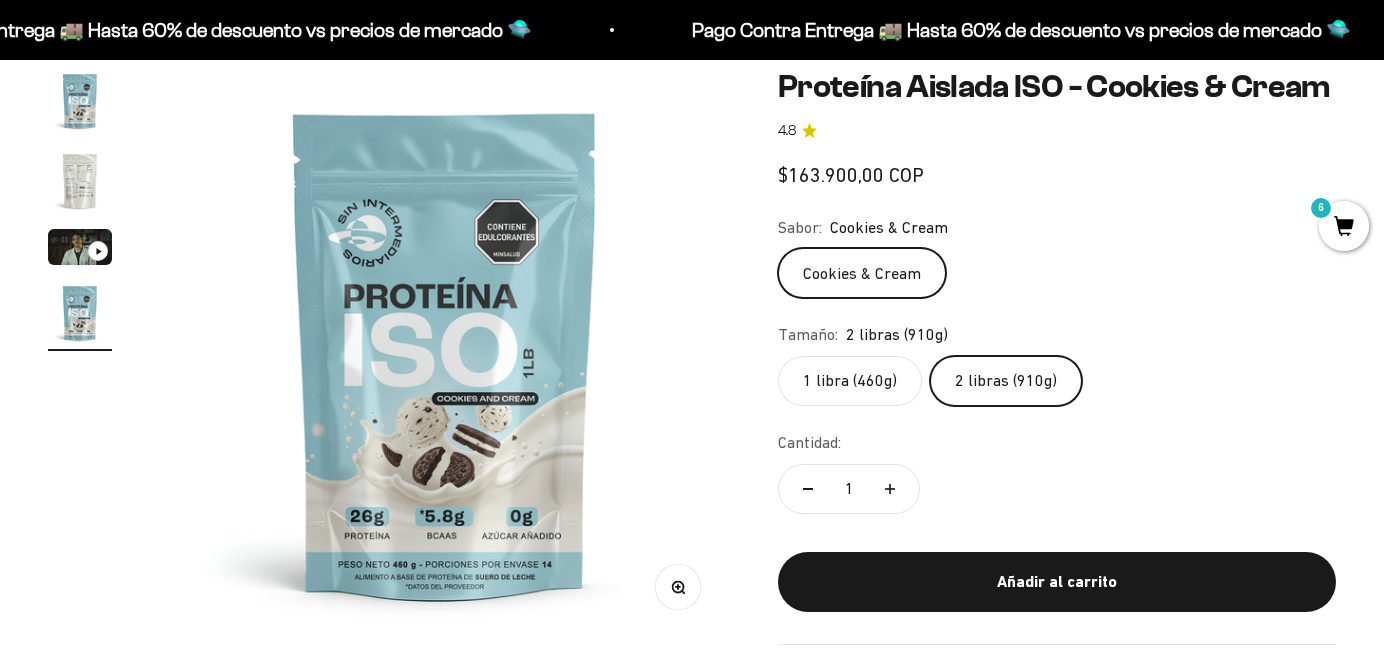 scroll, scrollTop: 0, scrollLeft: 1746, axis: horizontal 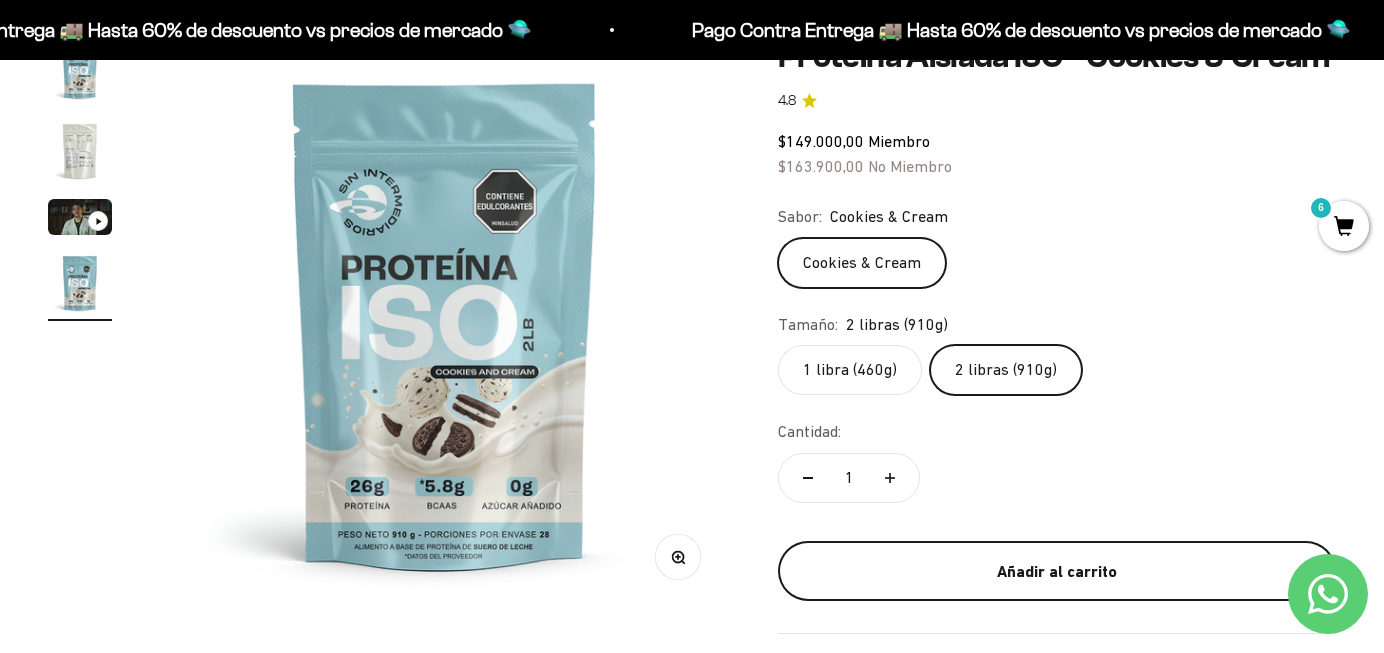click on "Añadir al carrito" at bounding box center [1057, 571] 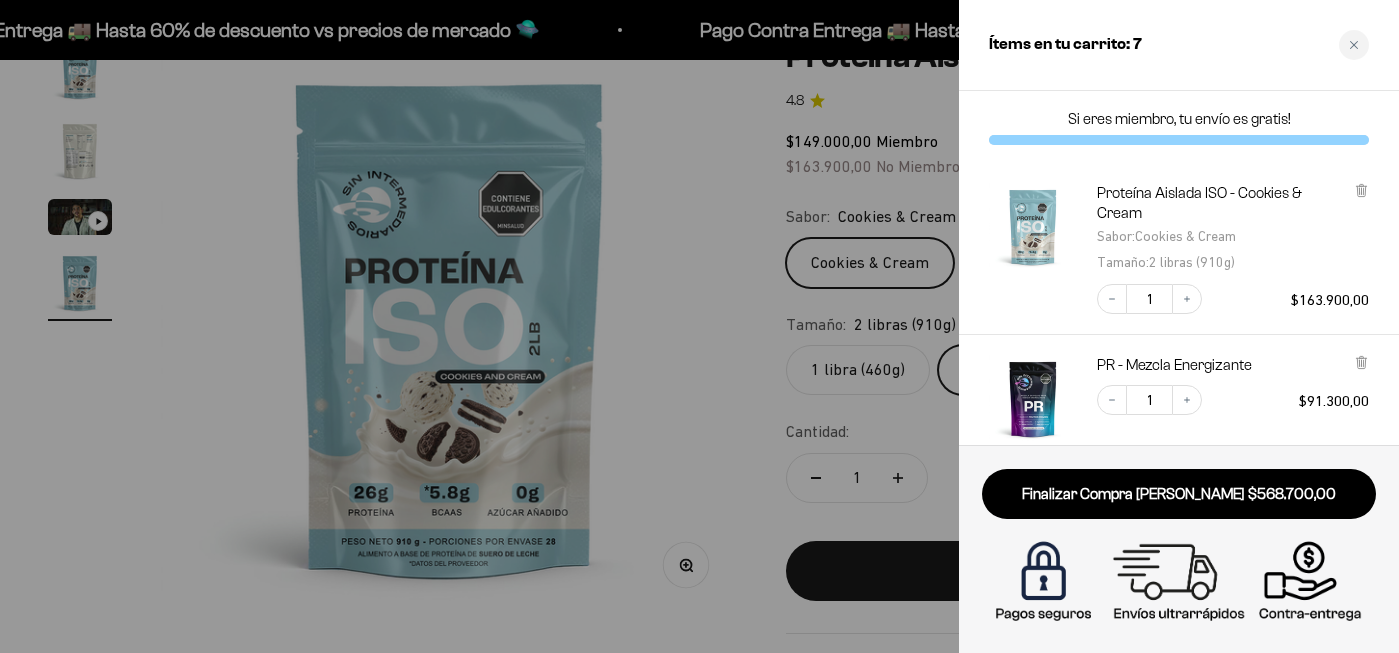 click at bounding box center [699, 326] 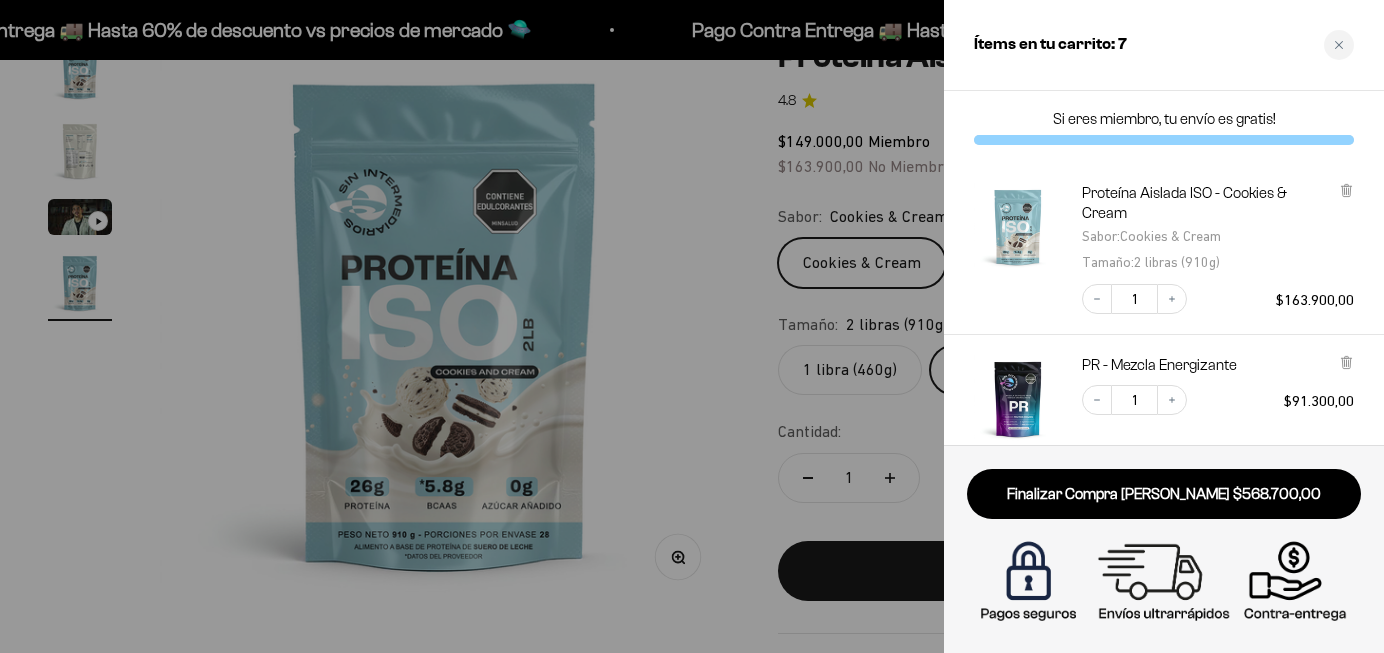 scroll, scrollTop: 0, scrollLeft: 1746, axis: horizontal 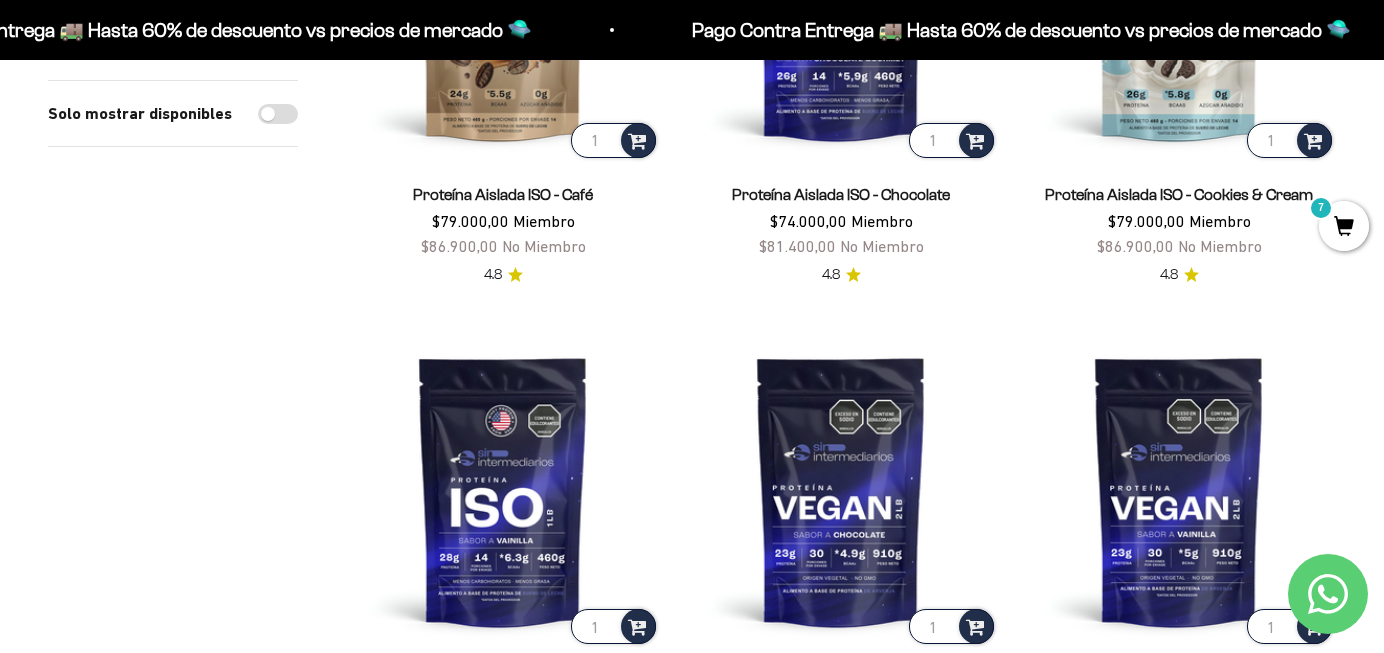 click on "7" at bounding box center [1321, 208] 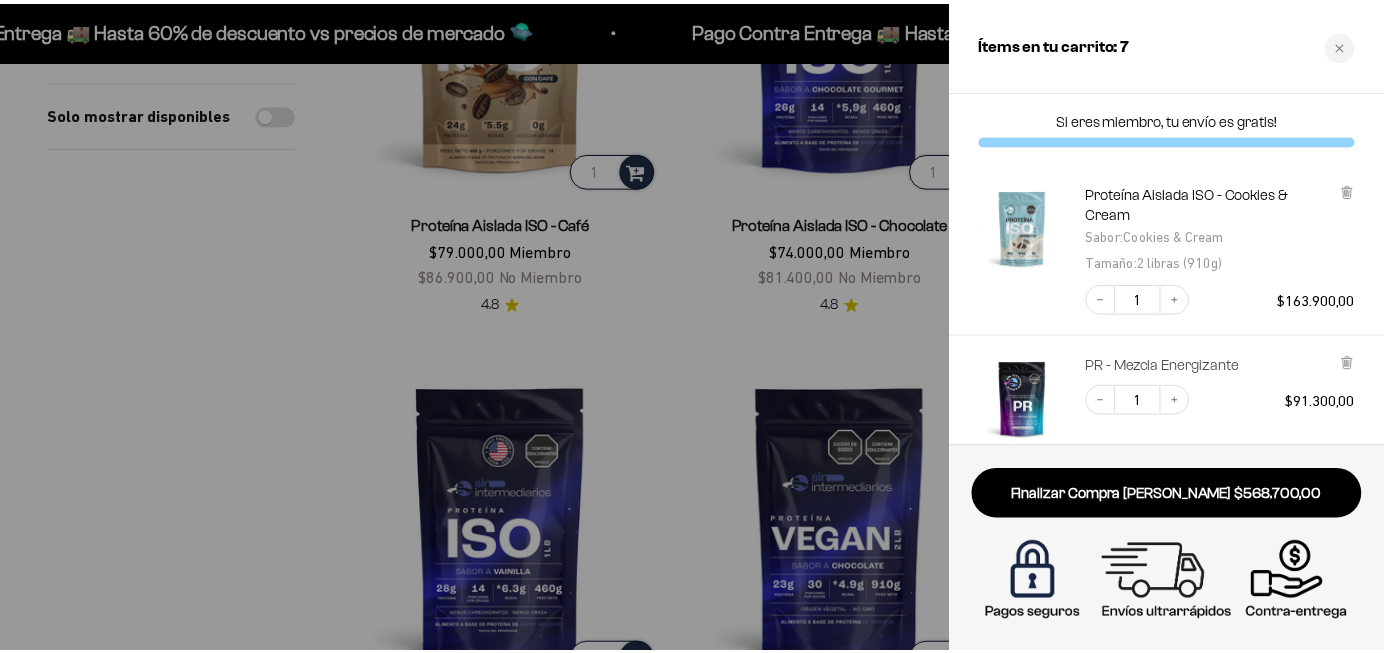 scroll, scrollTop: 322, scrollLeft: 0, axis: vertical 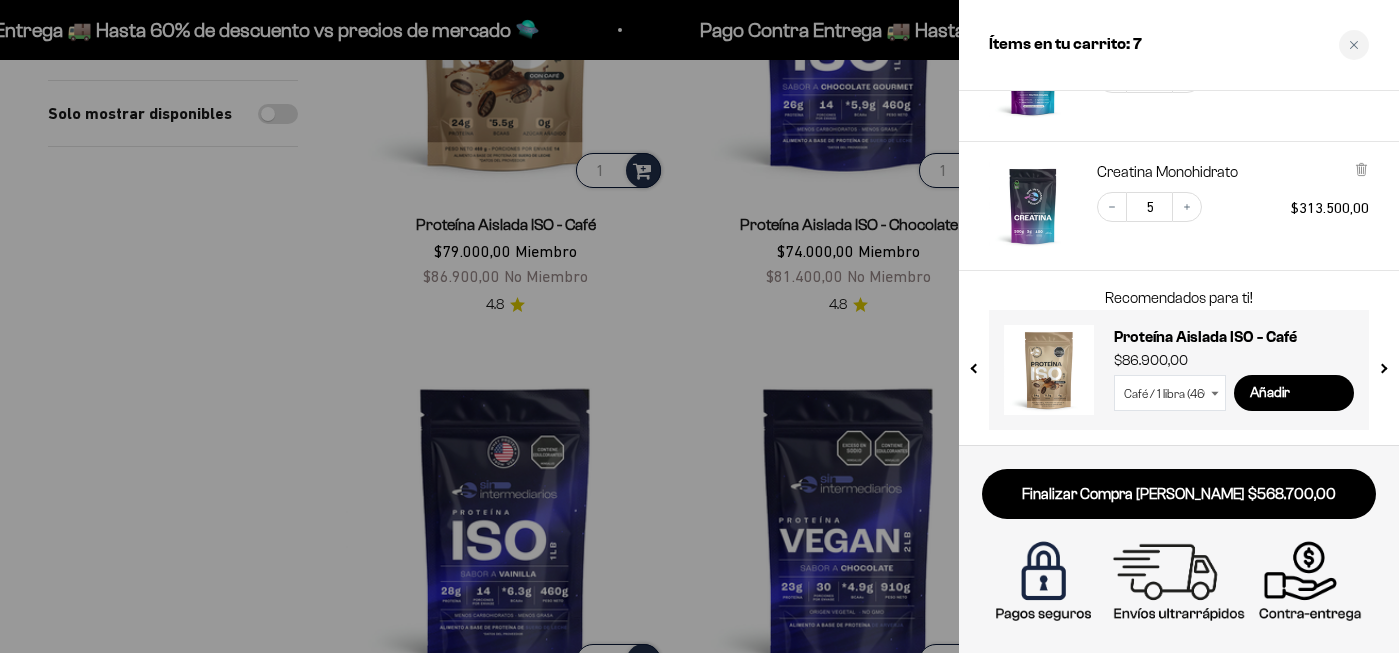 click at bounding box center (699, 326) 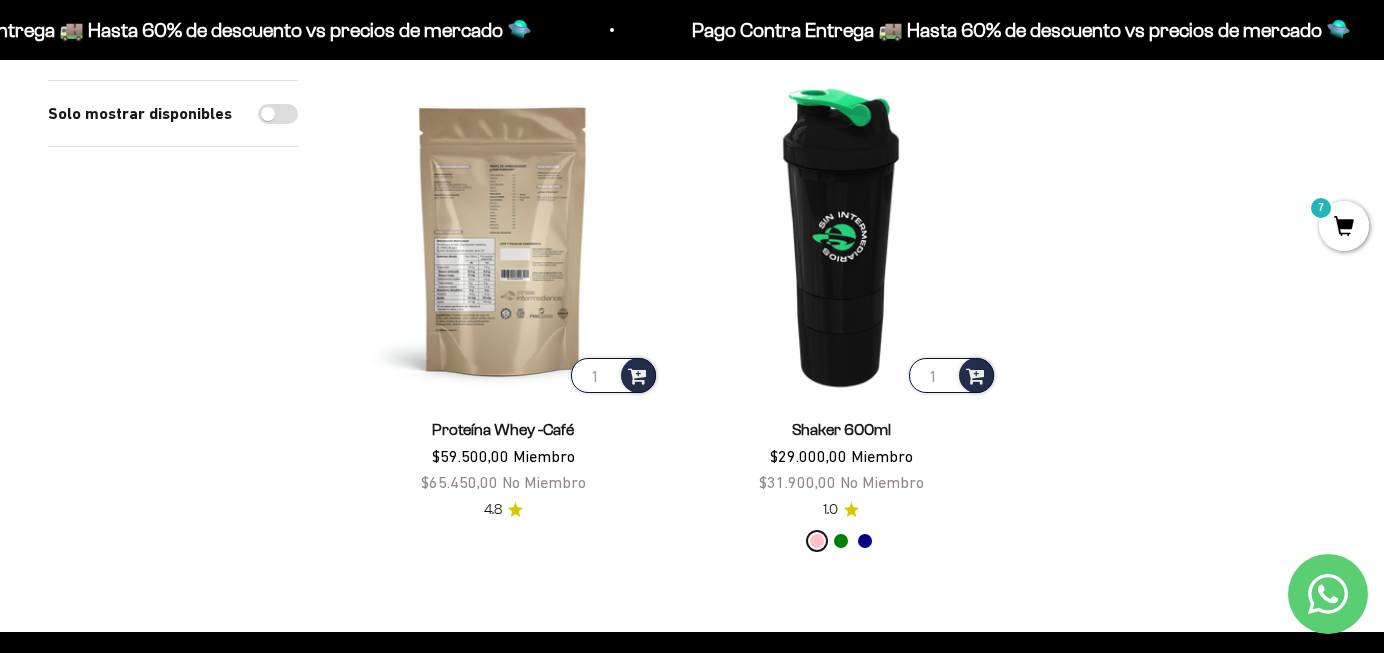scroll, scrollTop: 4635, scrollLeft: 0, axis: vertical 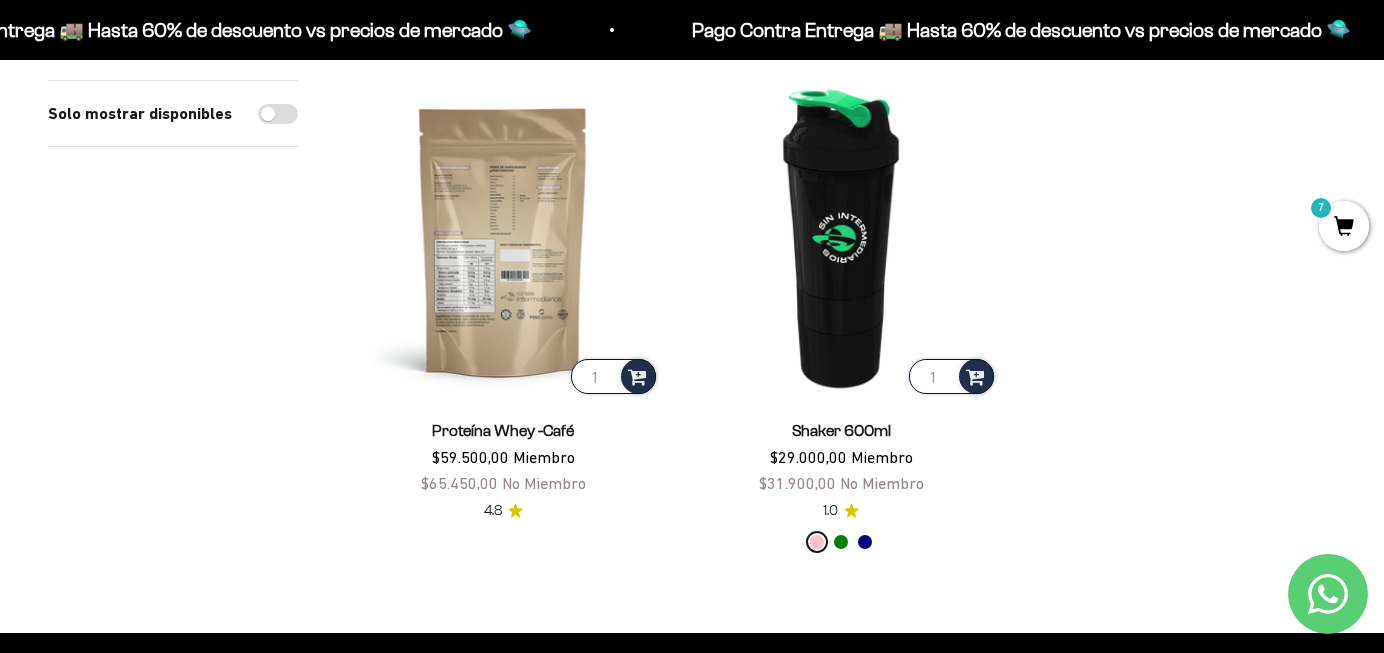 click at bounding box center [503, 241] 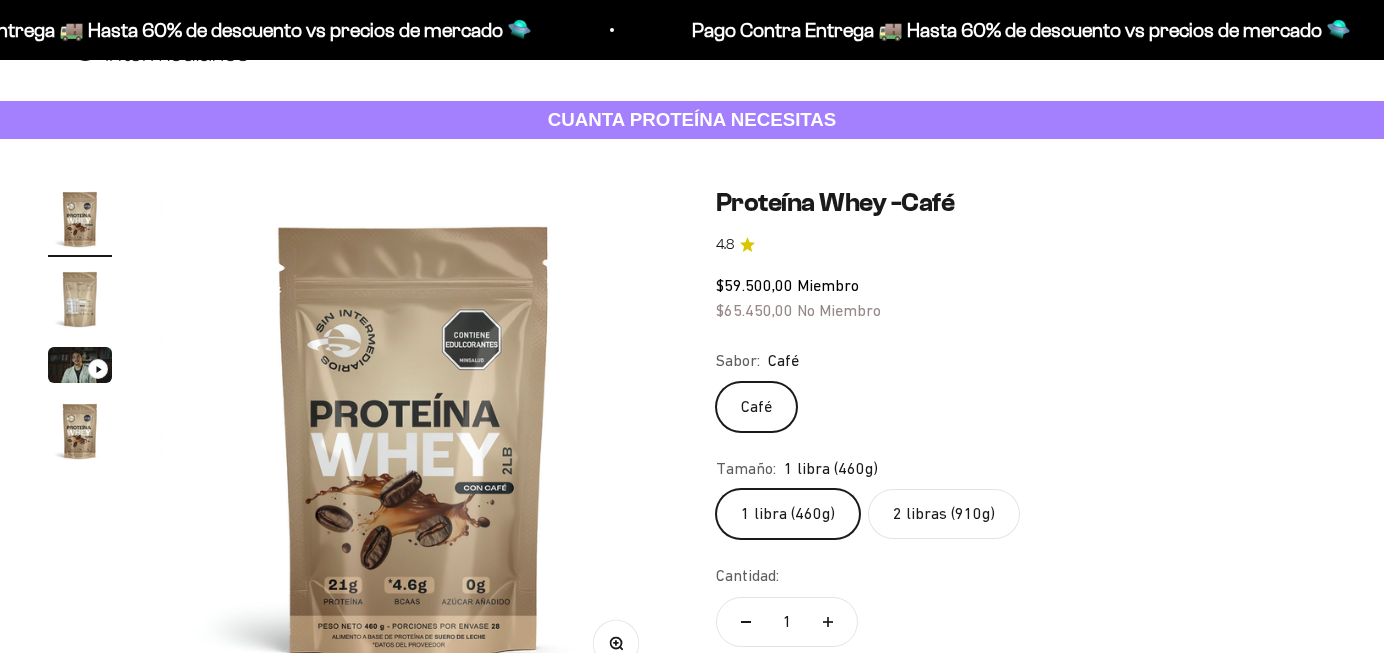 scroll, scrollTop: 97, scrollLeft: 0, axis: vertical 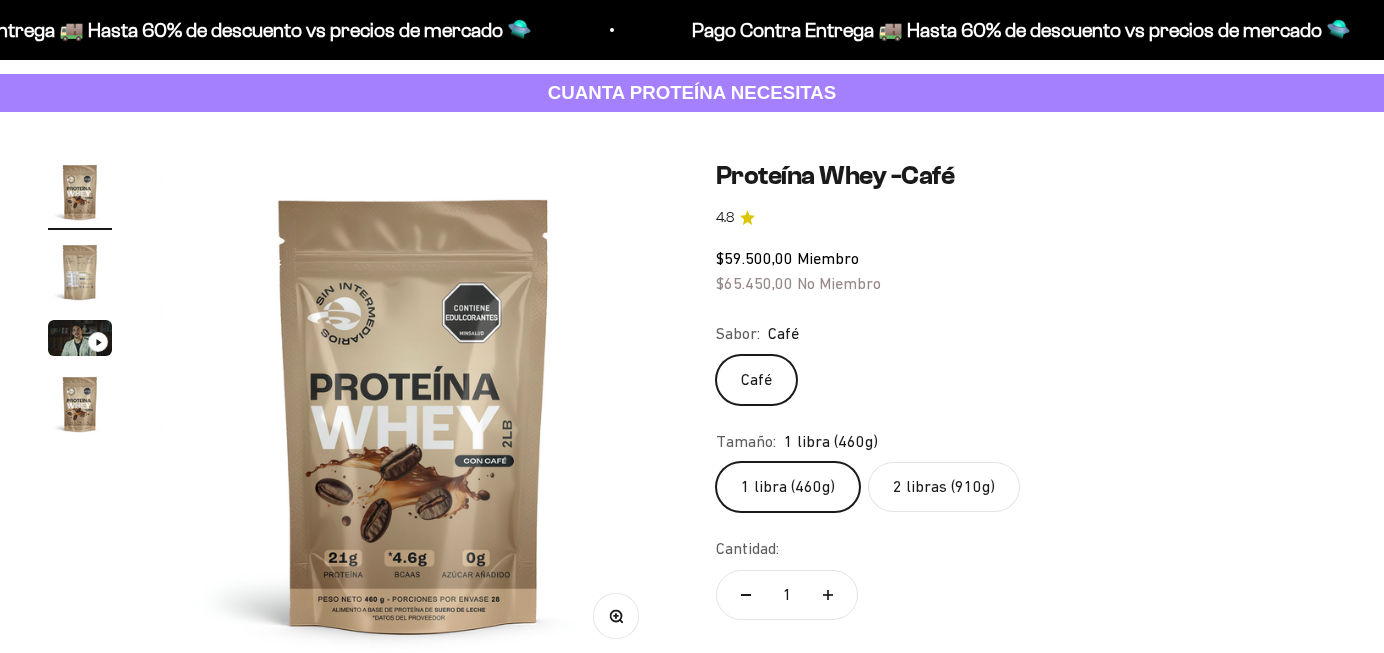 click on "2 libras (910g)" 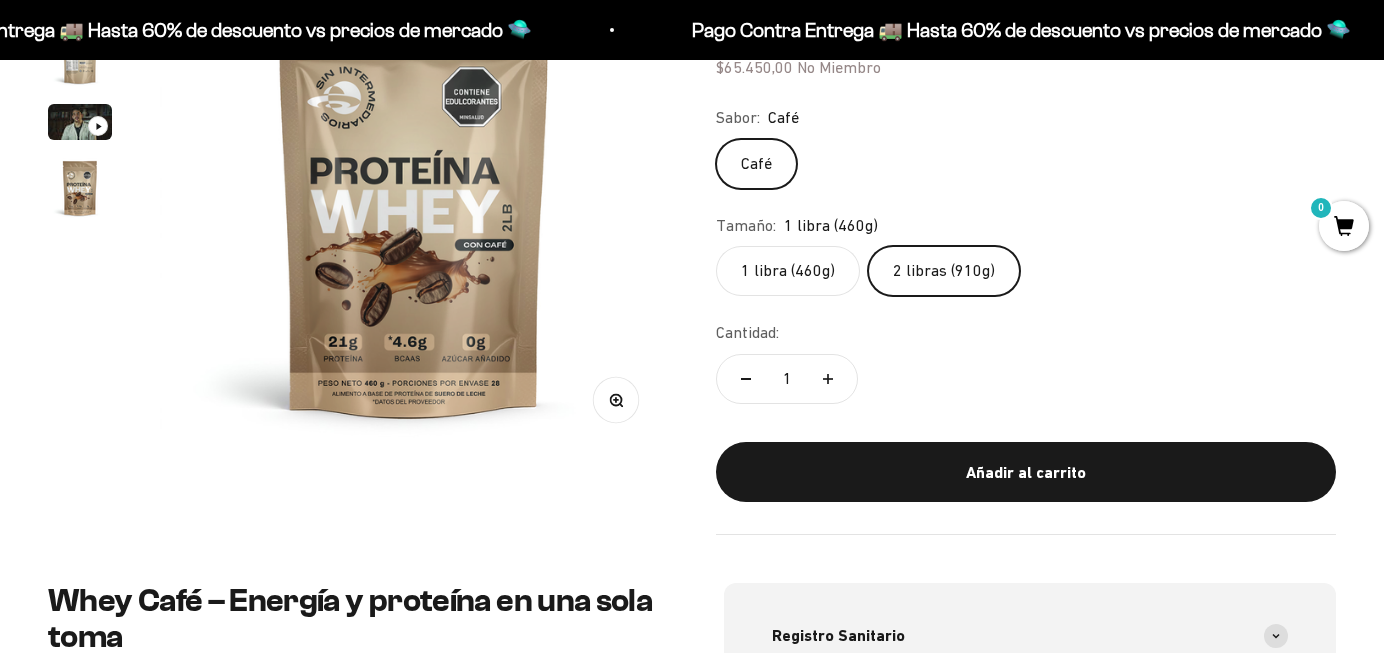 scroll, scrollTop: 315, scrollLeft: 0, axis: vertical 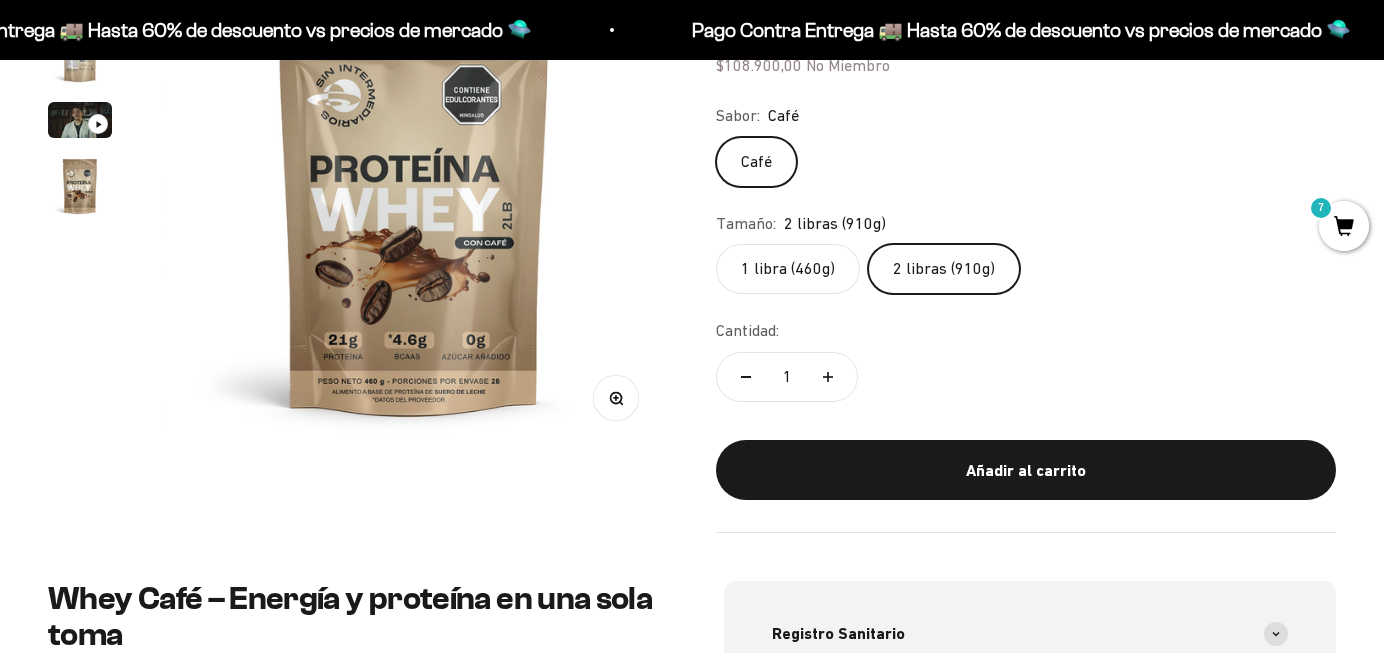 click on "Añadir al carrito" at bounding box center (1026, 471) 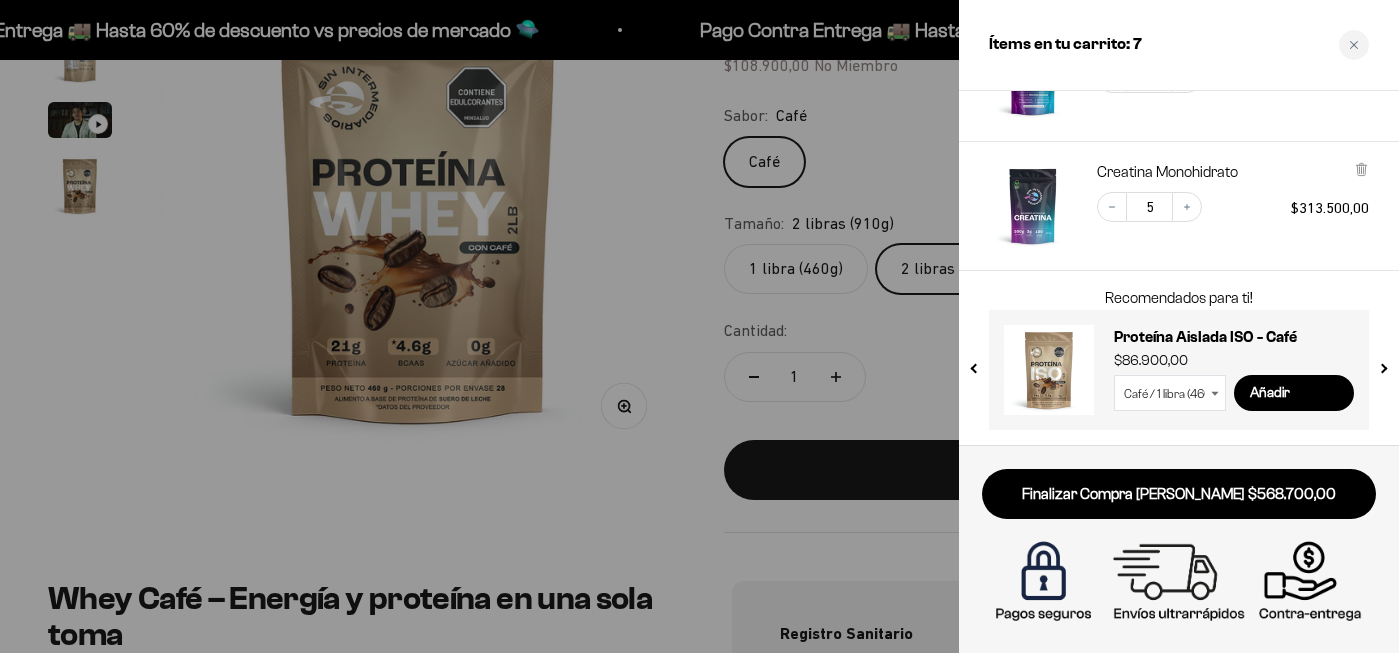 scroll, scrollTop: 0, scrollLeft: 0, axis: both 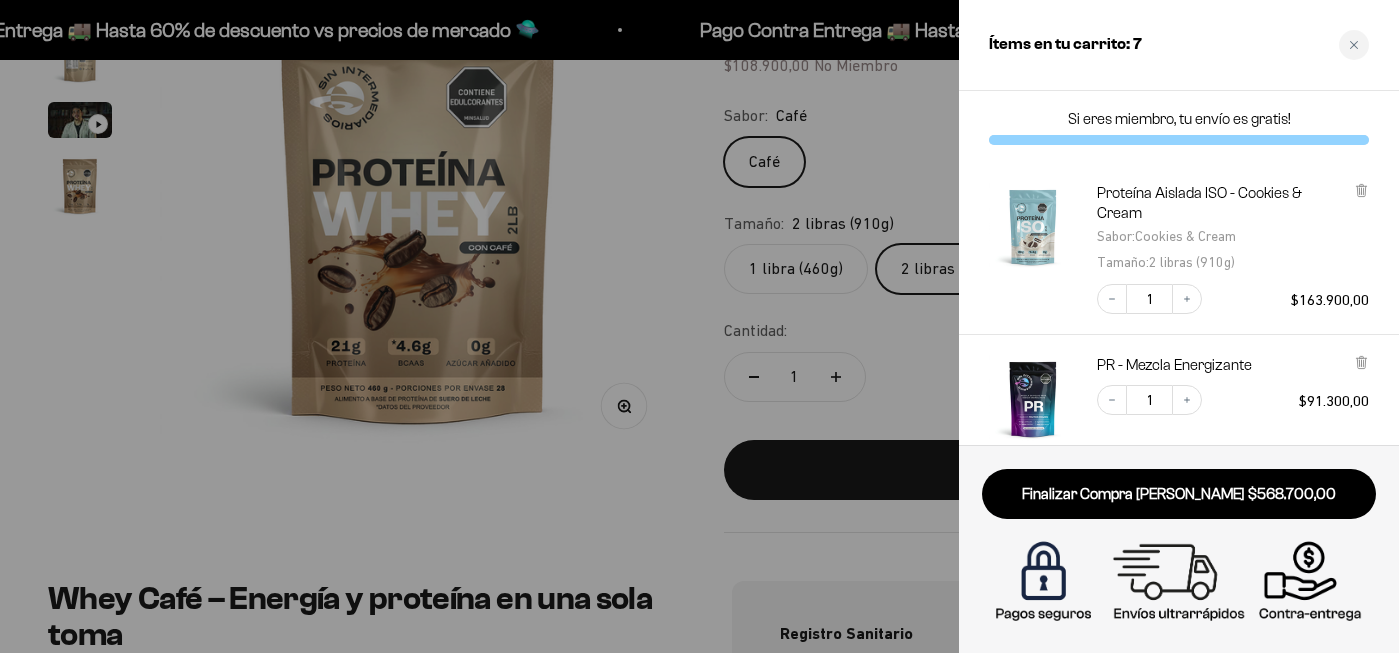 click at bounding box center (699, 326) 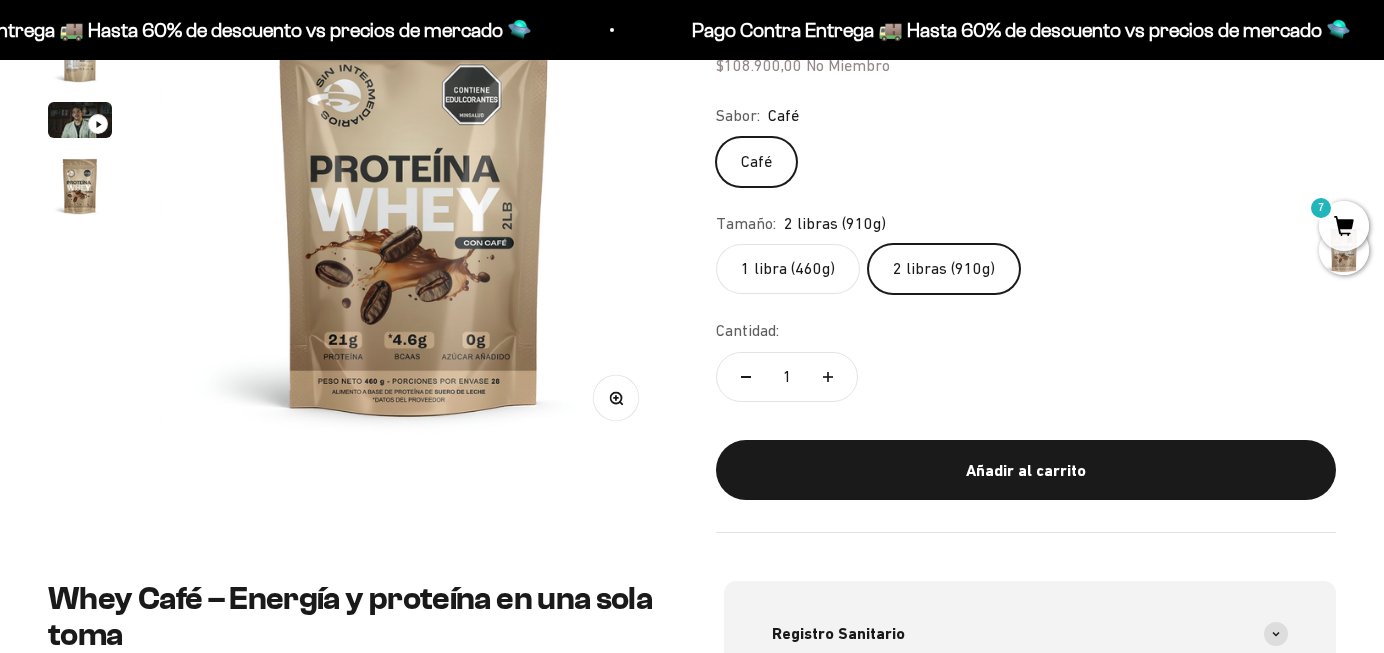 click on "7" at bounding box center [1321, 208] 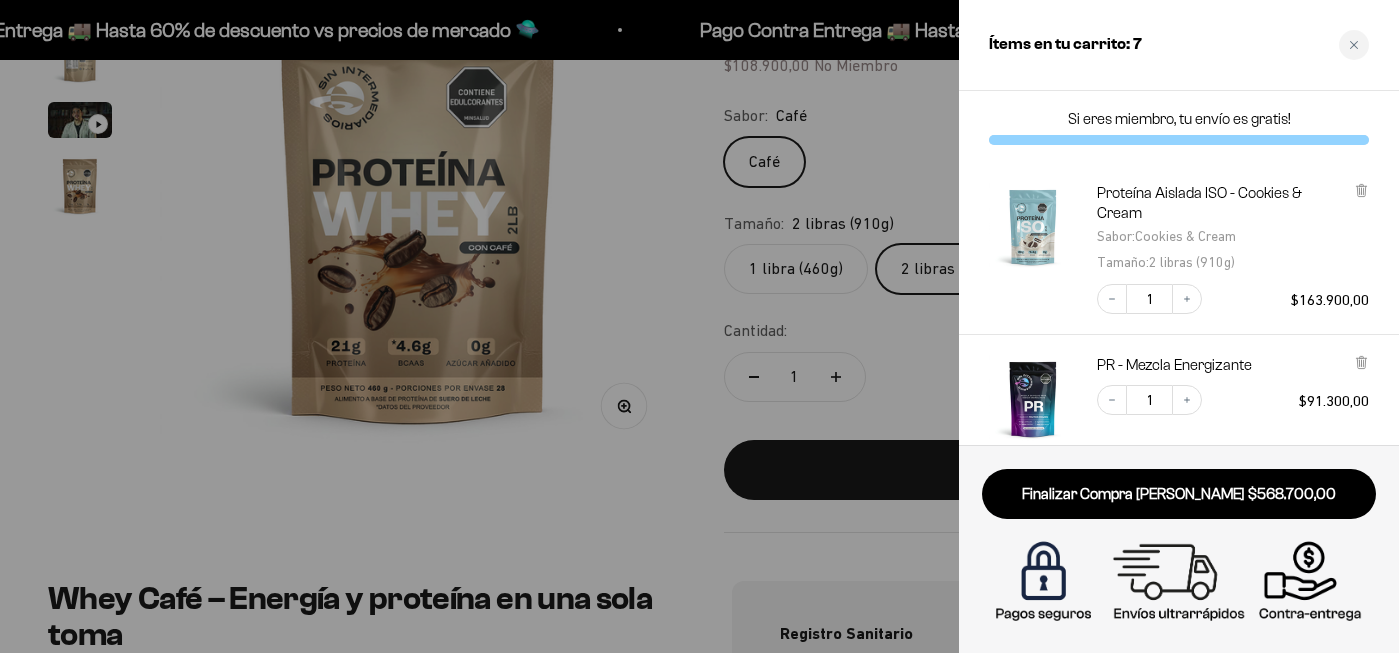 scroll, scrollTop: 322, scrollLeft: 0, axis: vertical 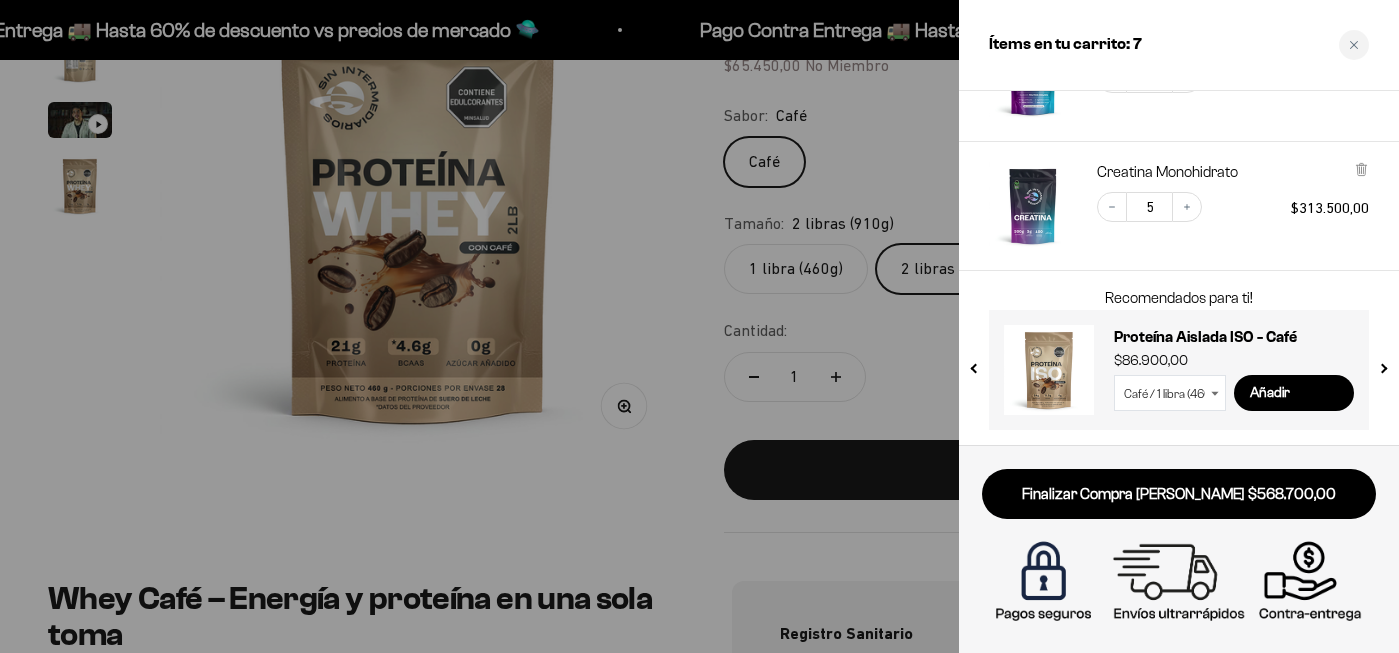 click at bounding box center [699, 326] 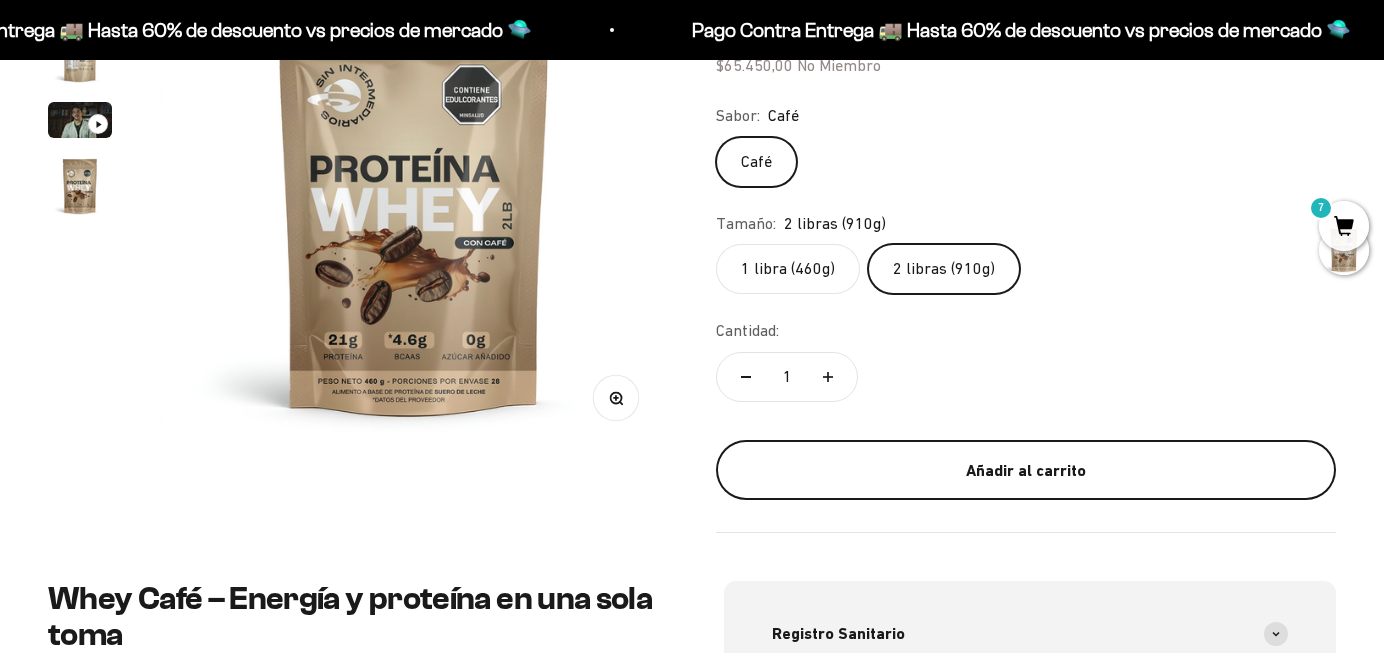 click on "Añadir al carrito" at bounding box center [1026, 471] 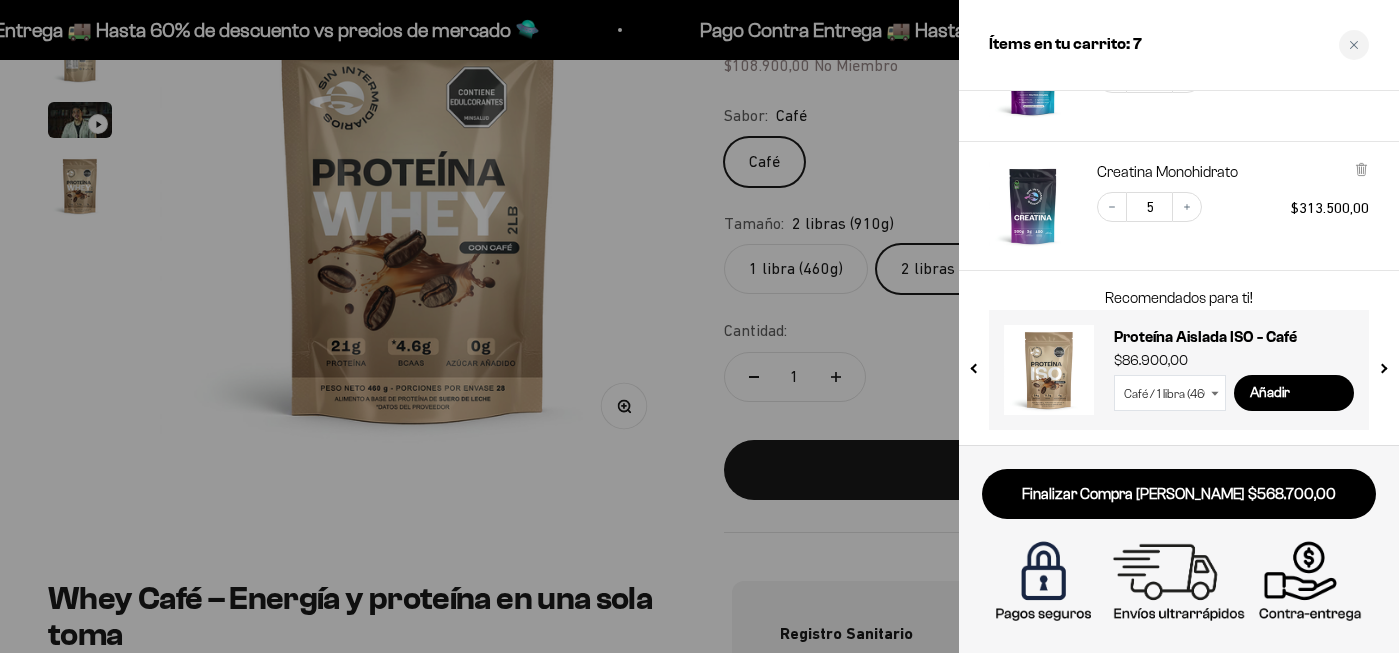 scroll, scrollTop: 475, scrollLeft: 0, axis: vertical 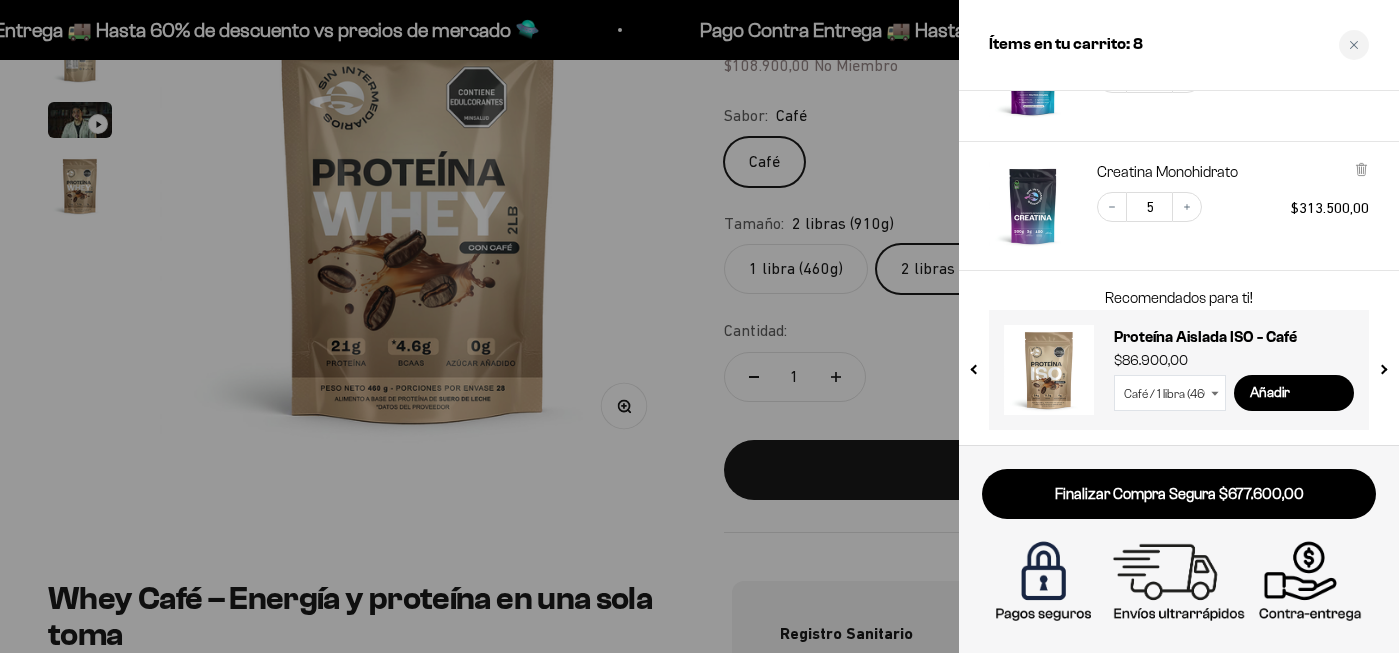 click at bounding box center (699, 326) 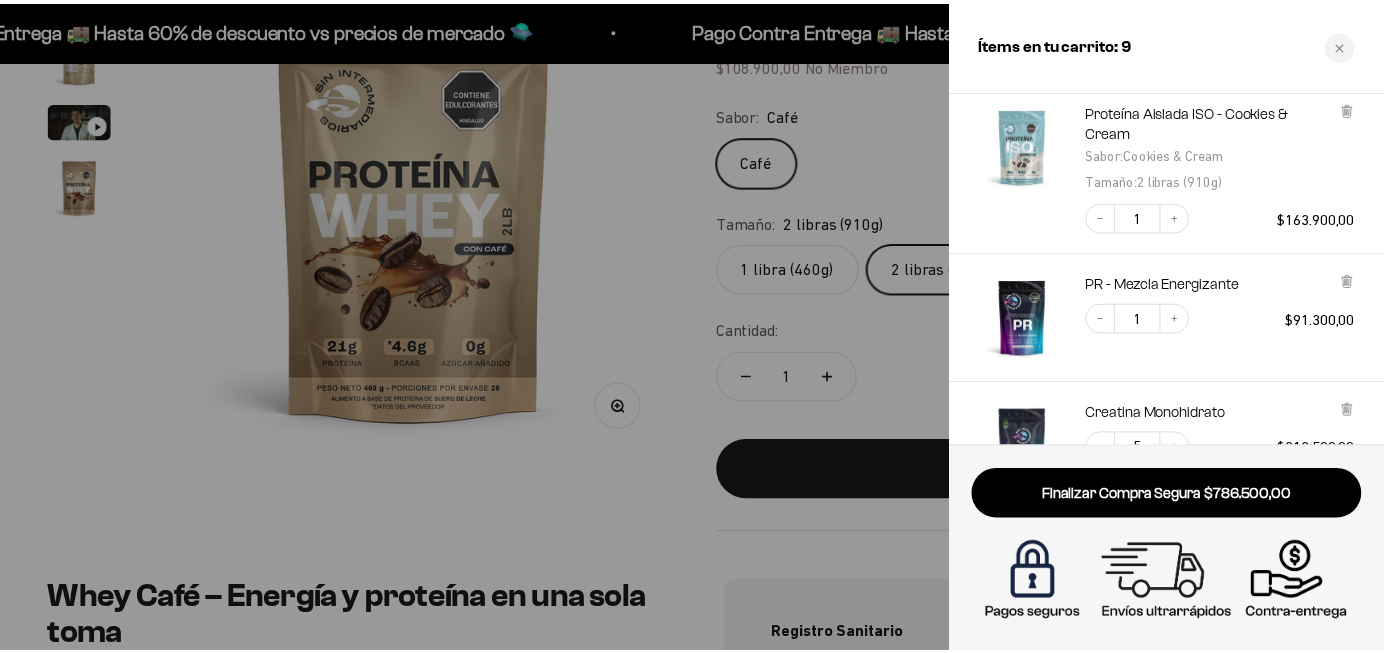 scroll, scrollTop: 0, scrollLeft: 0, axis: both 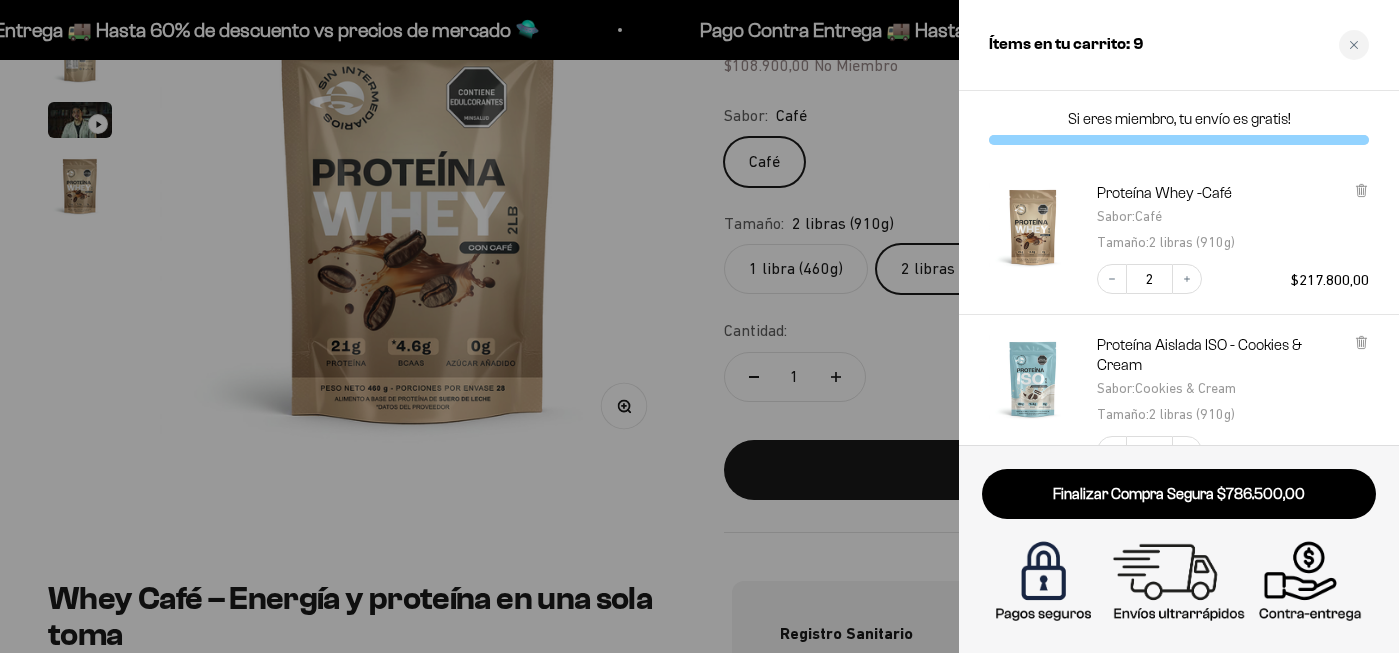 click at bounding box center [699, 326] 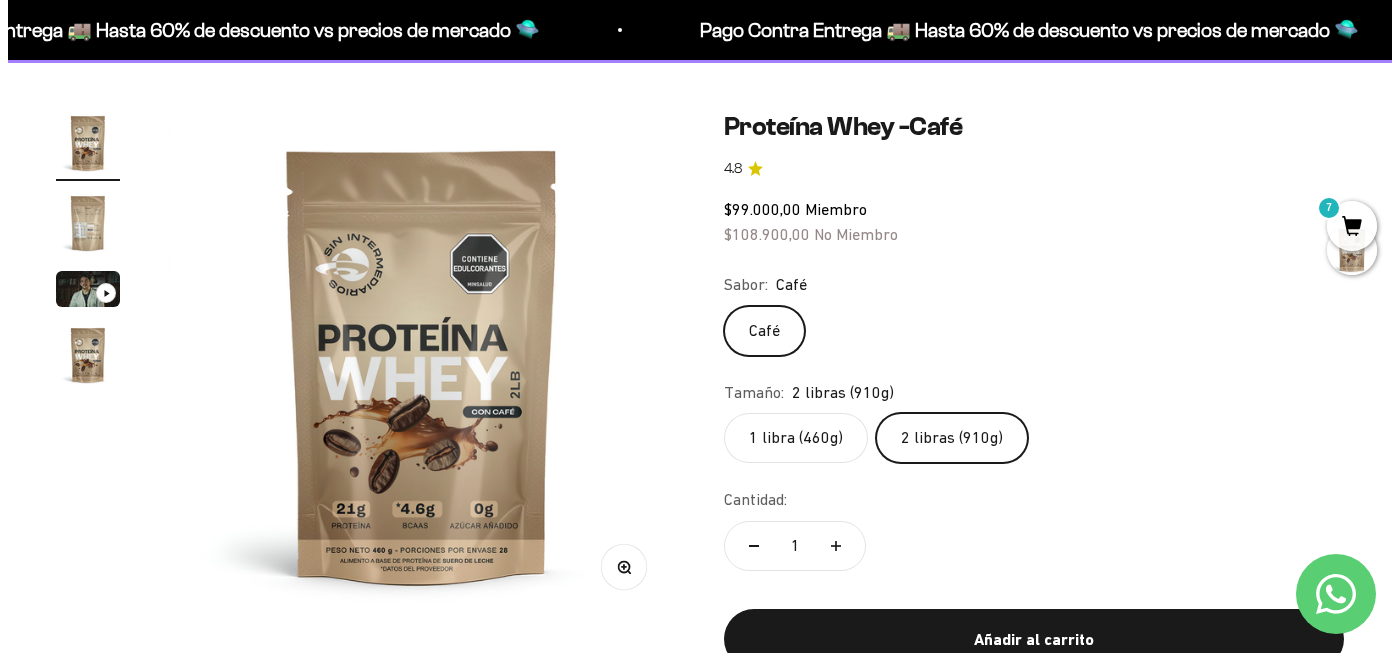 scroll, scrollTop: 124, scrollLeft: 0, axis: vertical 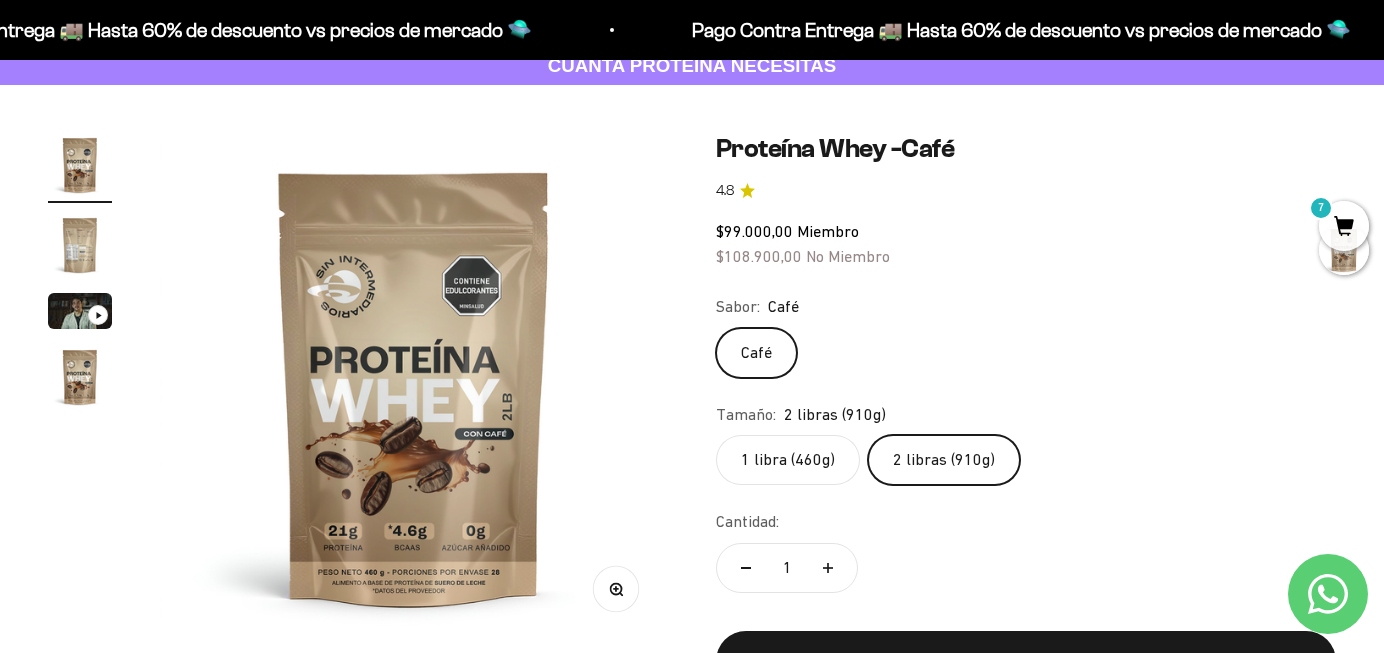 click on "7" at bounding box center [1344, 226] 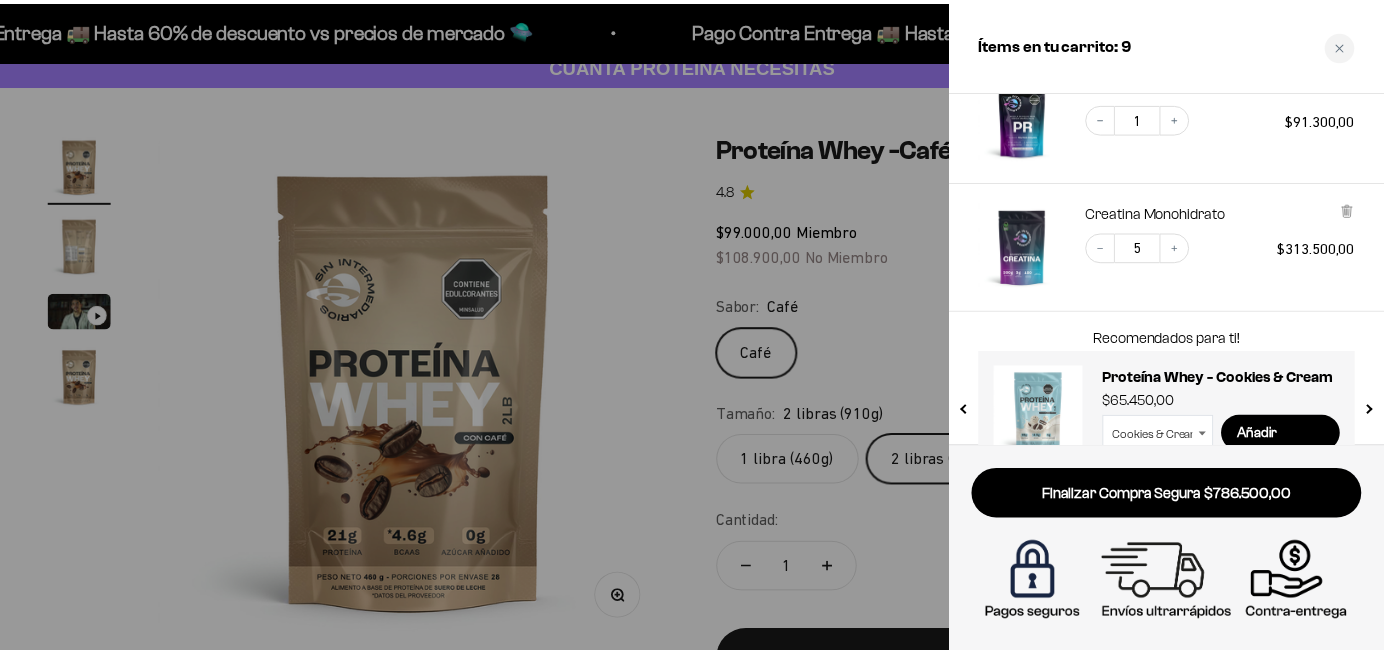 scroll, scrollTop: 475, scrollLeft: 0, axis: vertical 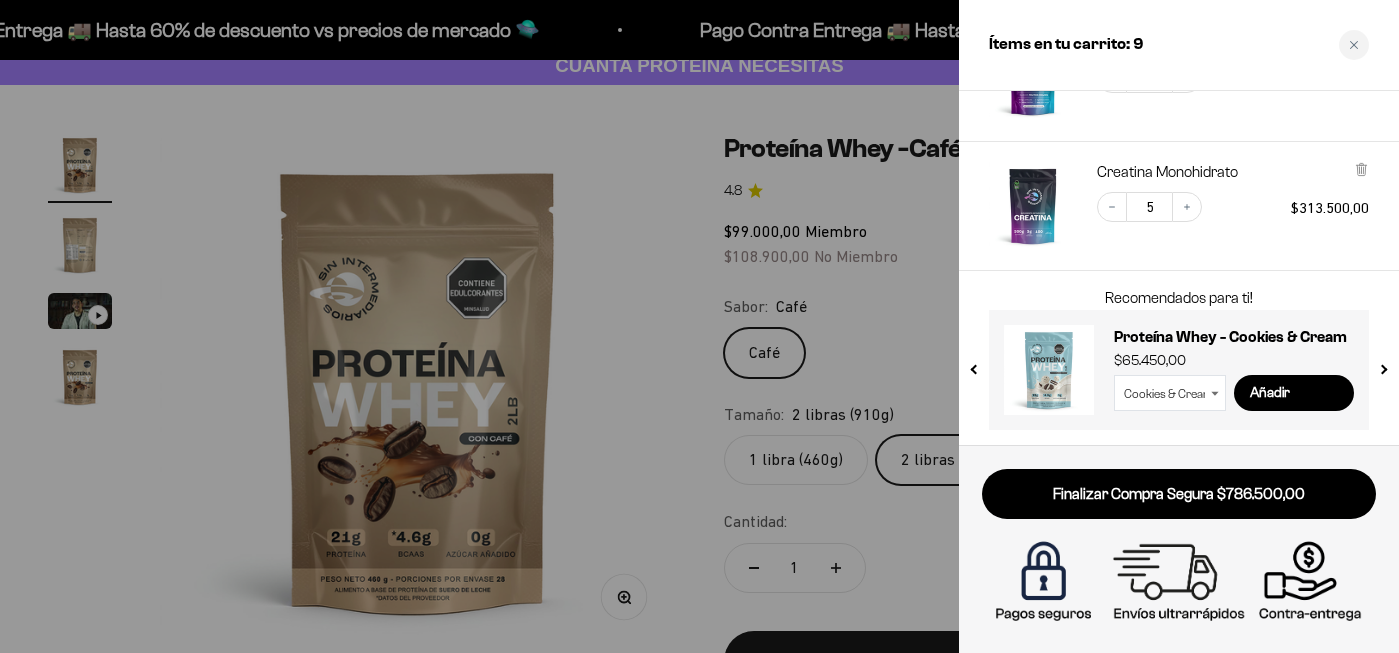 click at bounding box center [699, 326] 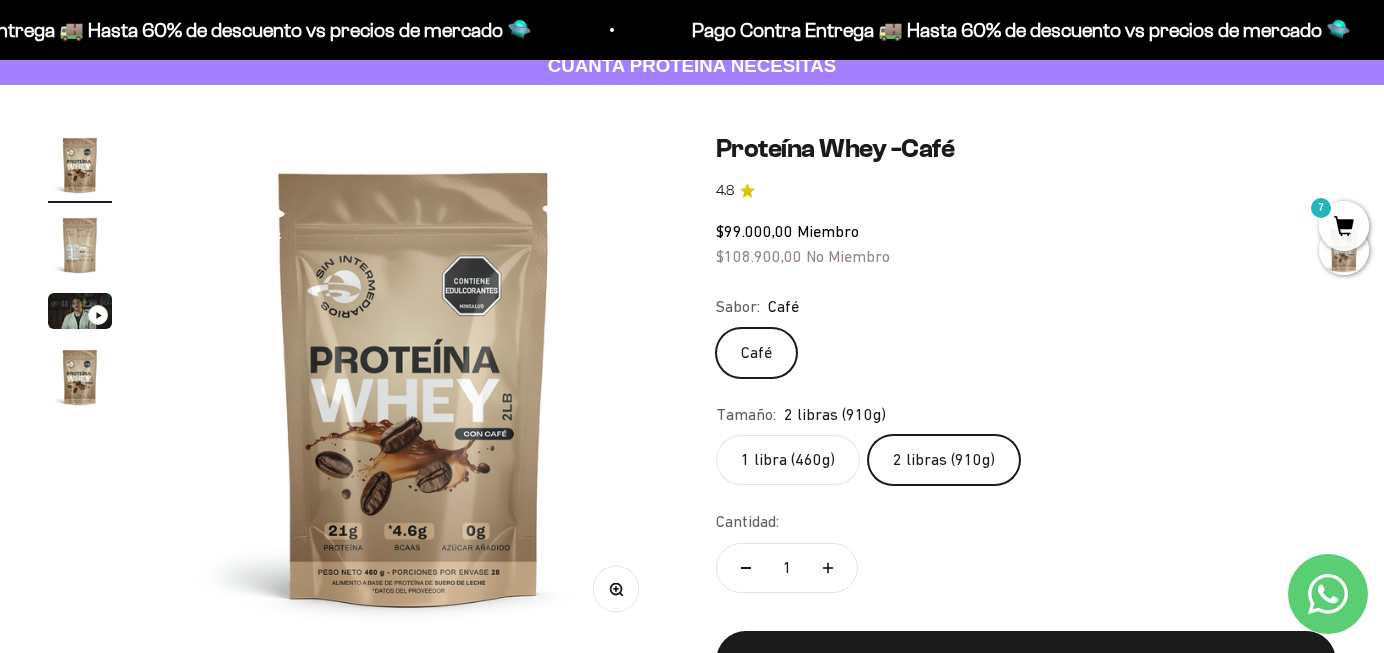 scroll, scrollTop: 0, scrollLeft: 0, axis: both 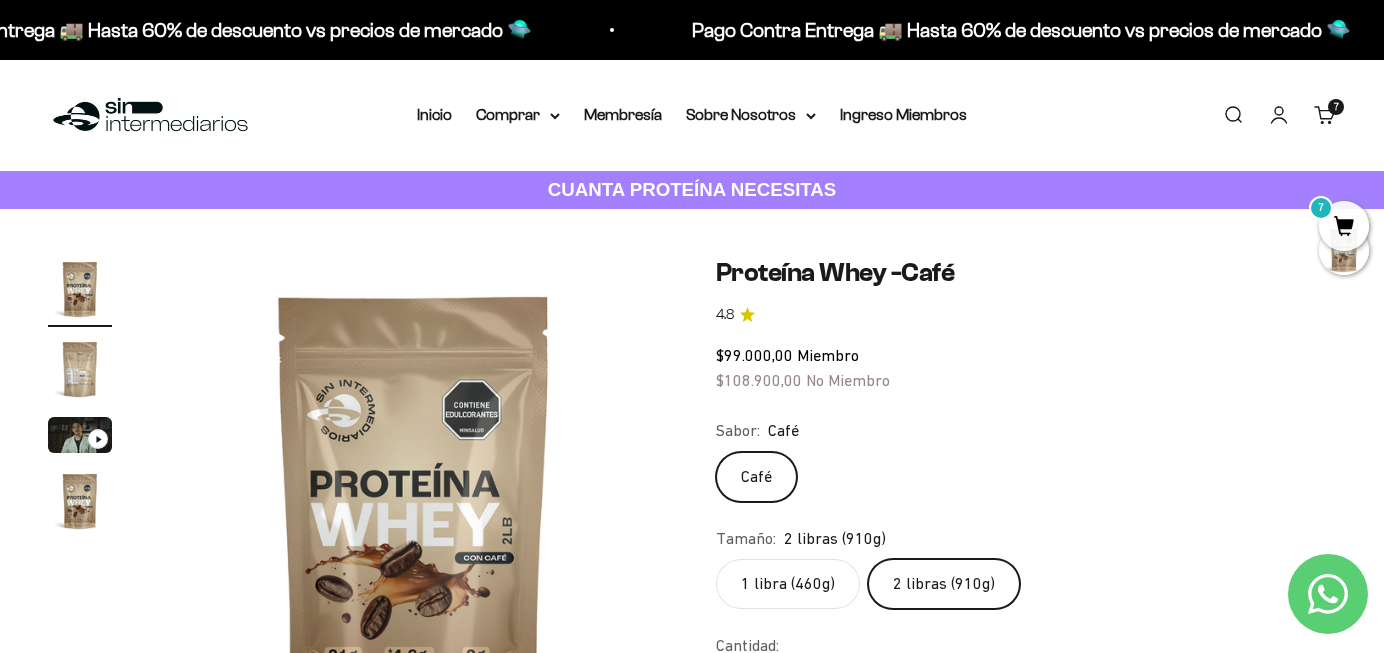 click at bounding box center [150, 115] 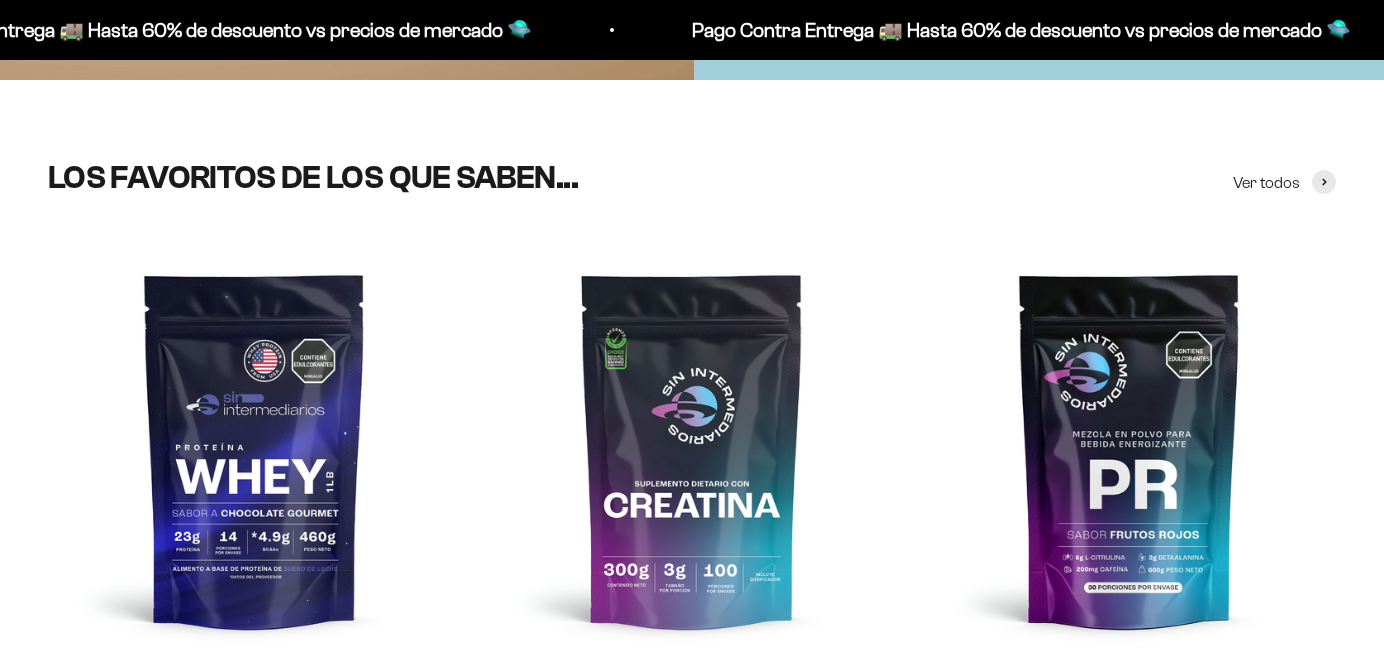 scroll, scrollTop: 581, scrollLeft: 0, axis: vertical 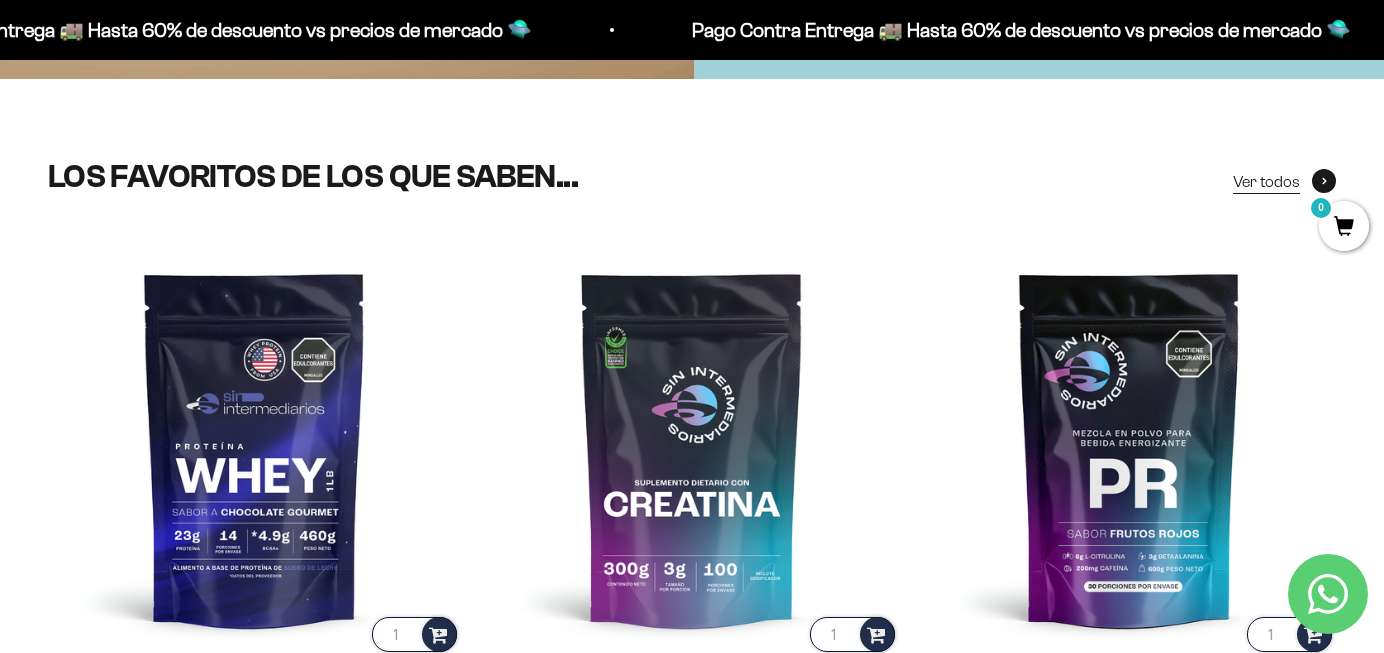 click on "Ver todos" at bounding box center [1266, 182] 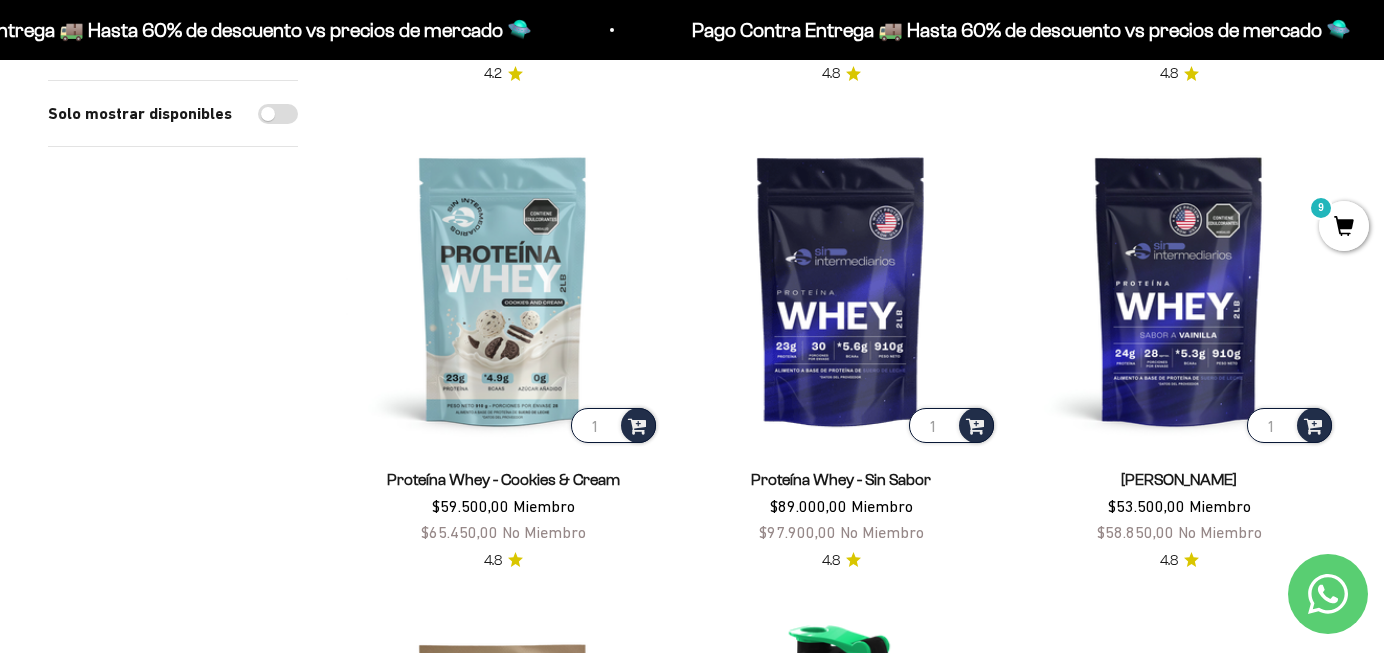 scroll, scrollTop: 4268, scrollLeft: 0, axis: vertical 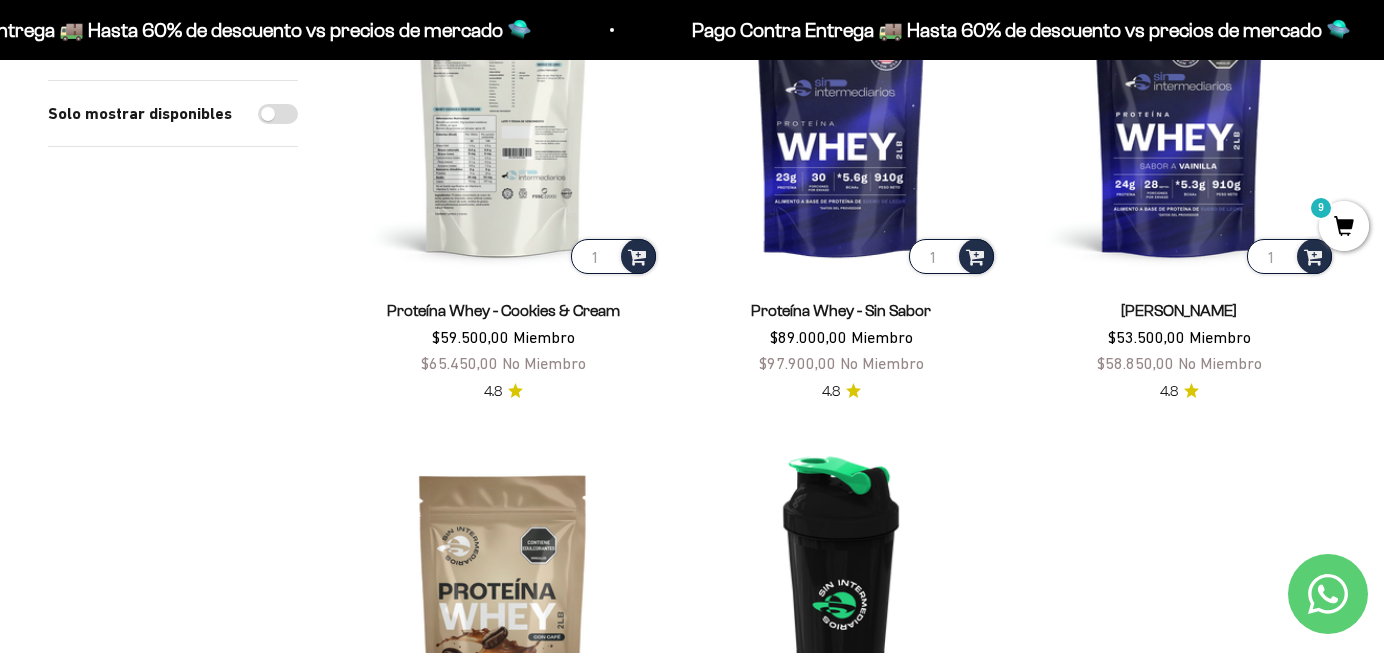 click at bounding box center (503, 121) 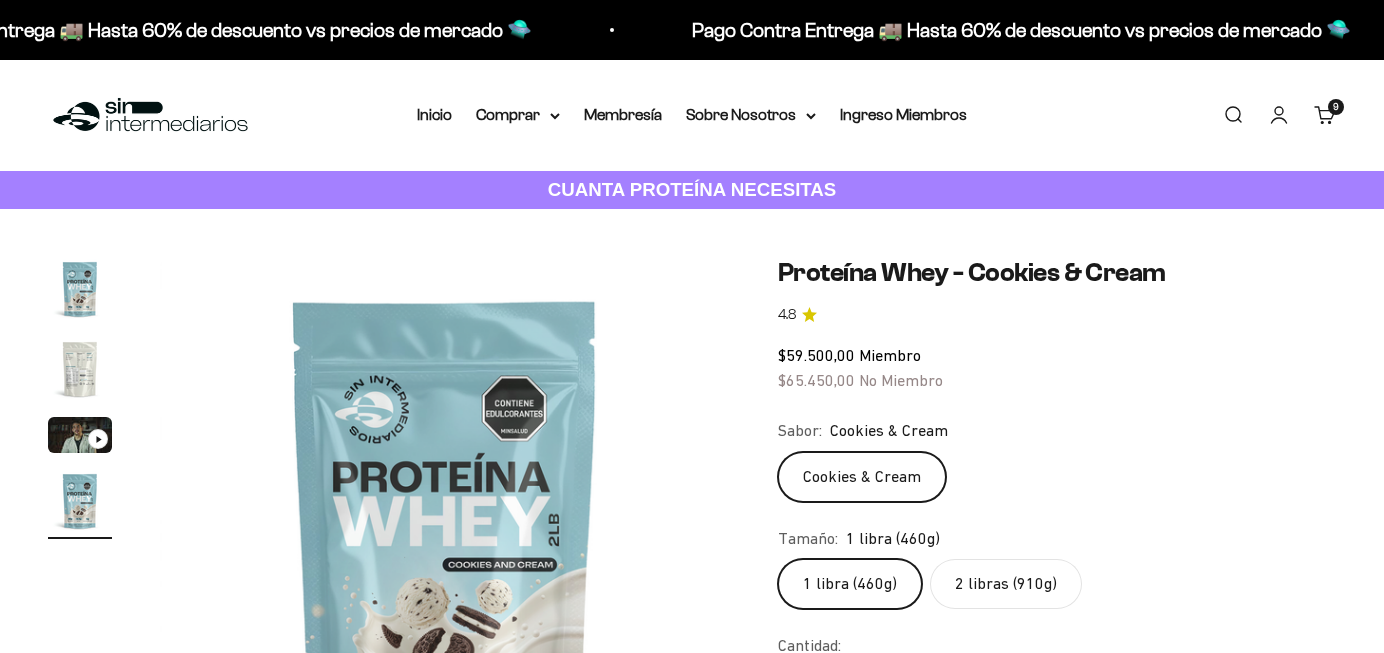 scroll, scrollTop: 0, scrollLeft: 0, axis: both 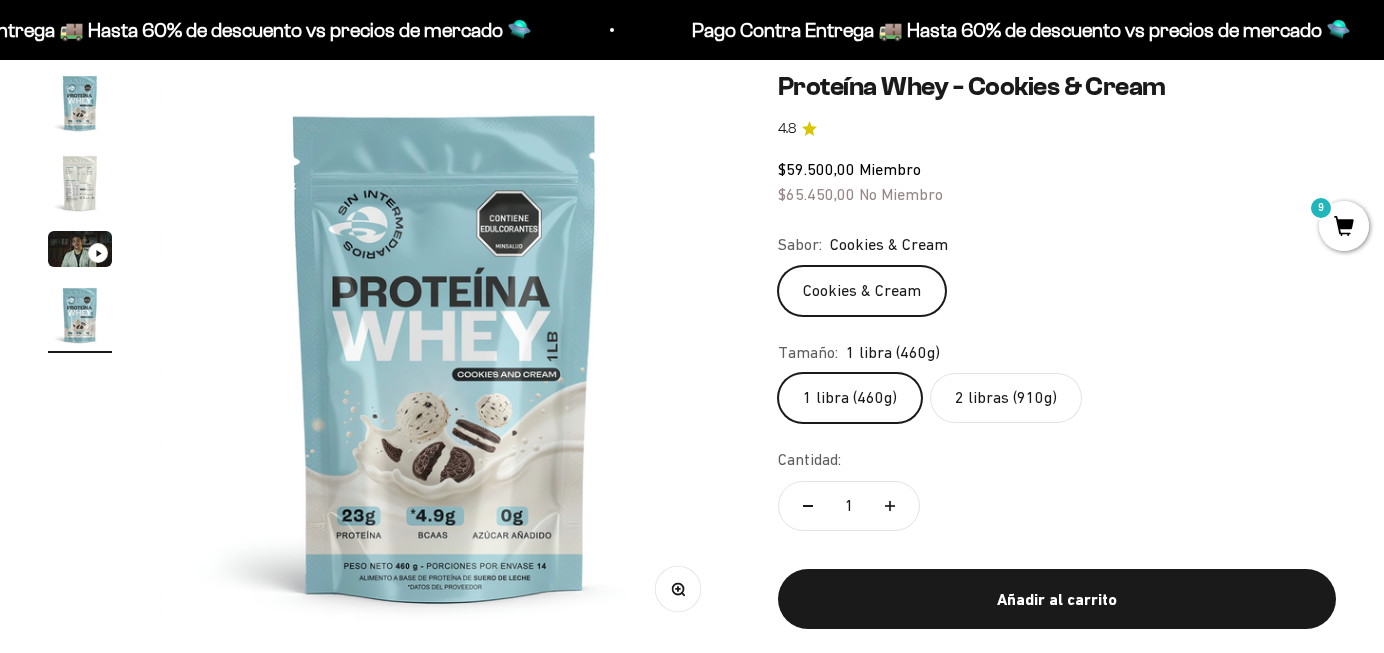 click on "2 libras (910g)" 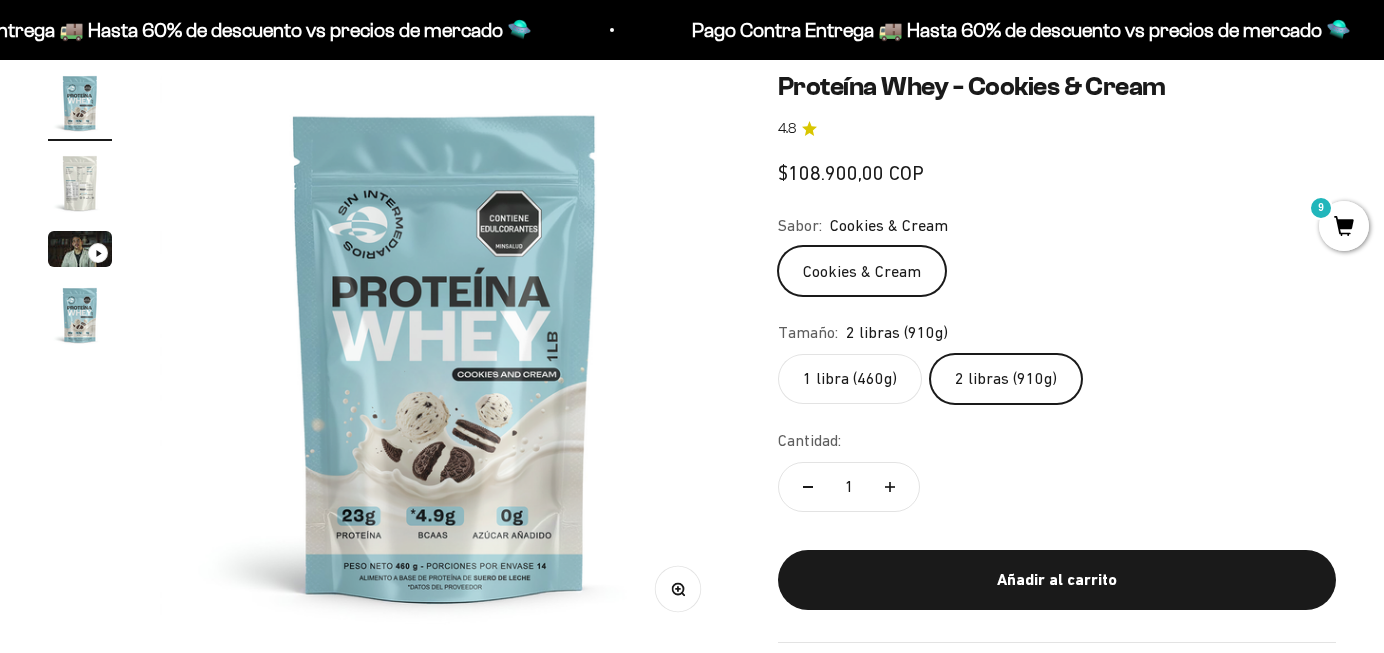 scroll, scrollTop: 0, scrollLeft: 0, axis: both 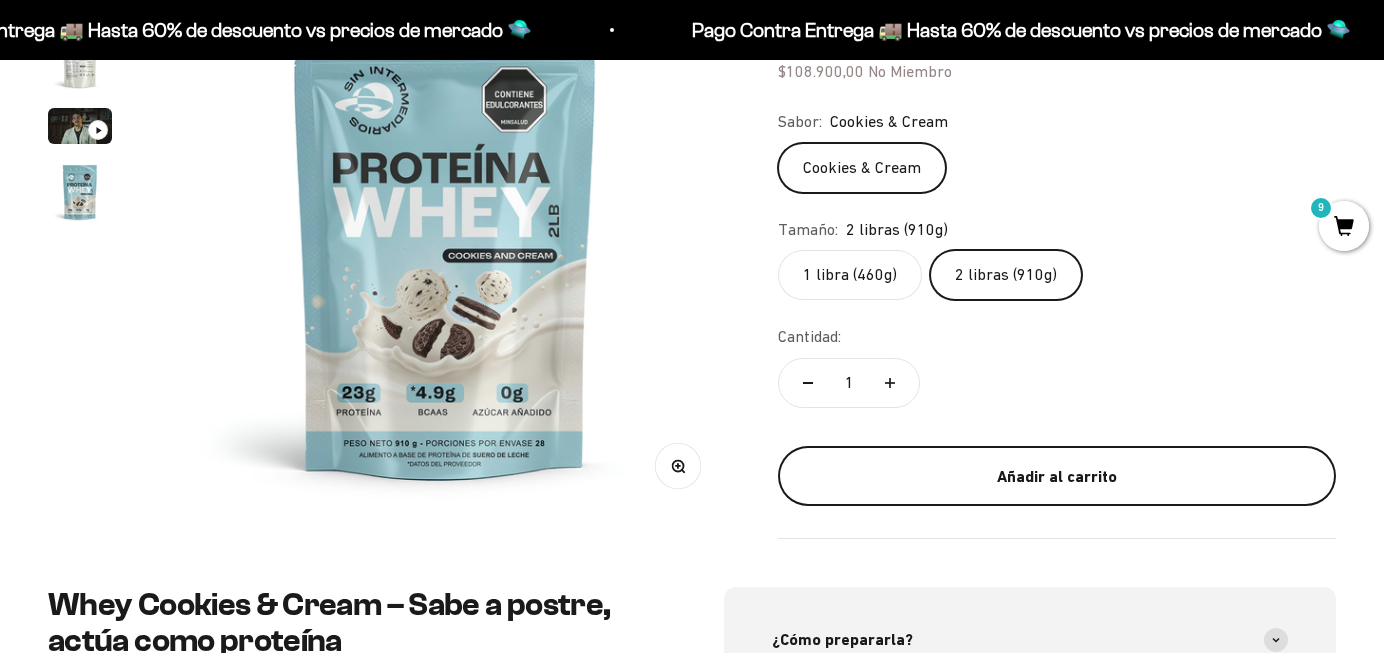 click on "Añadir al carrito" at bounding box center (1057, 476) 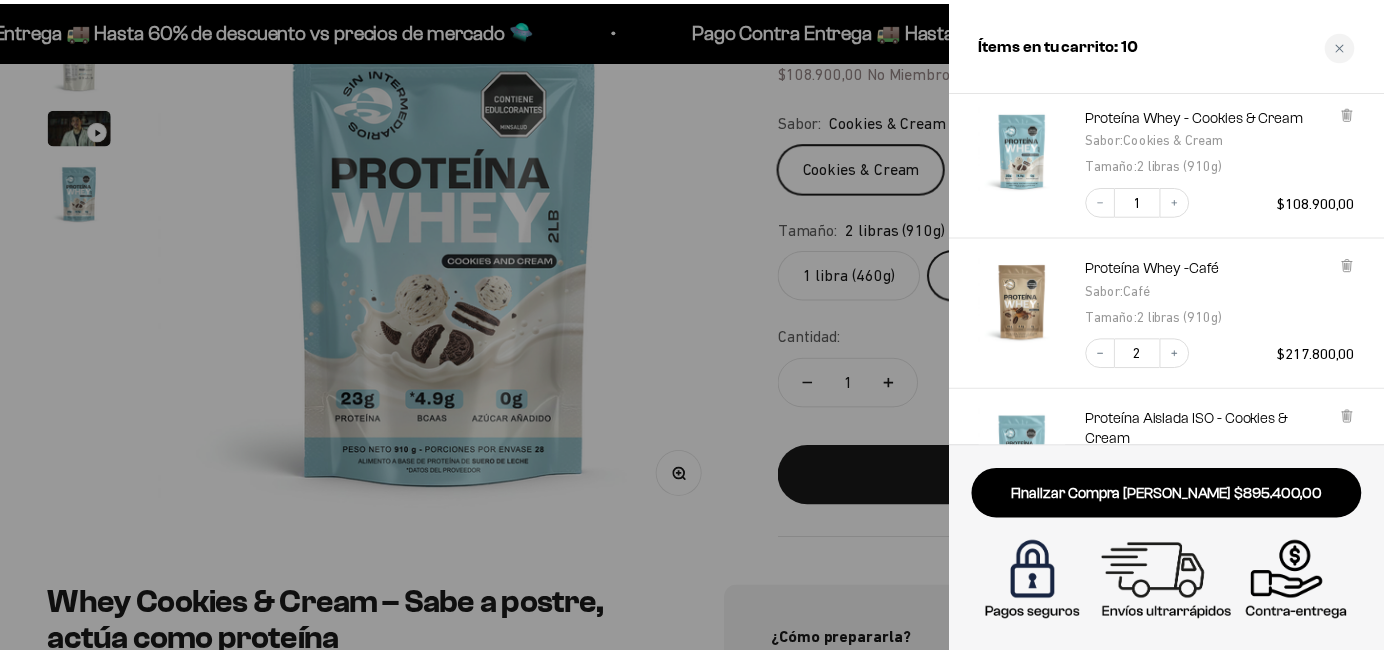 scroll, scrollTop: 0, scrollLeft: 0, axis: both 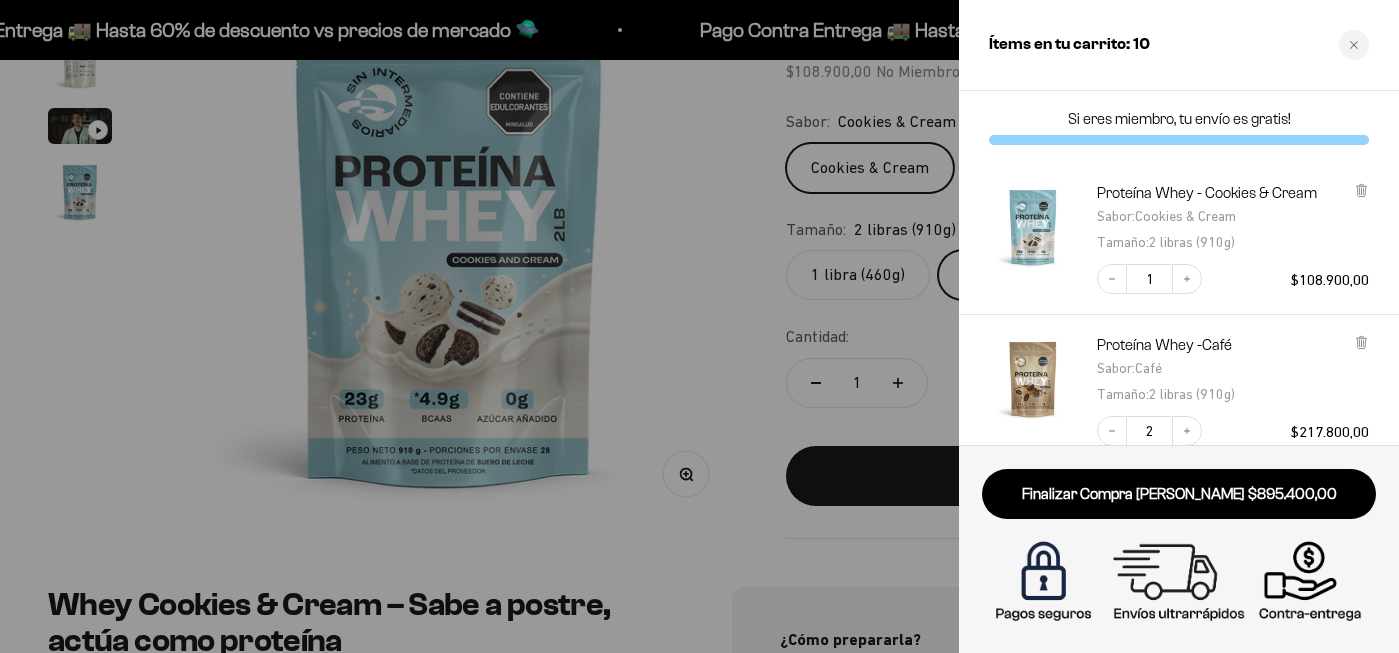 click at bounding box center (699, 326) 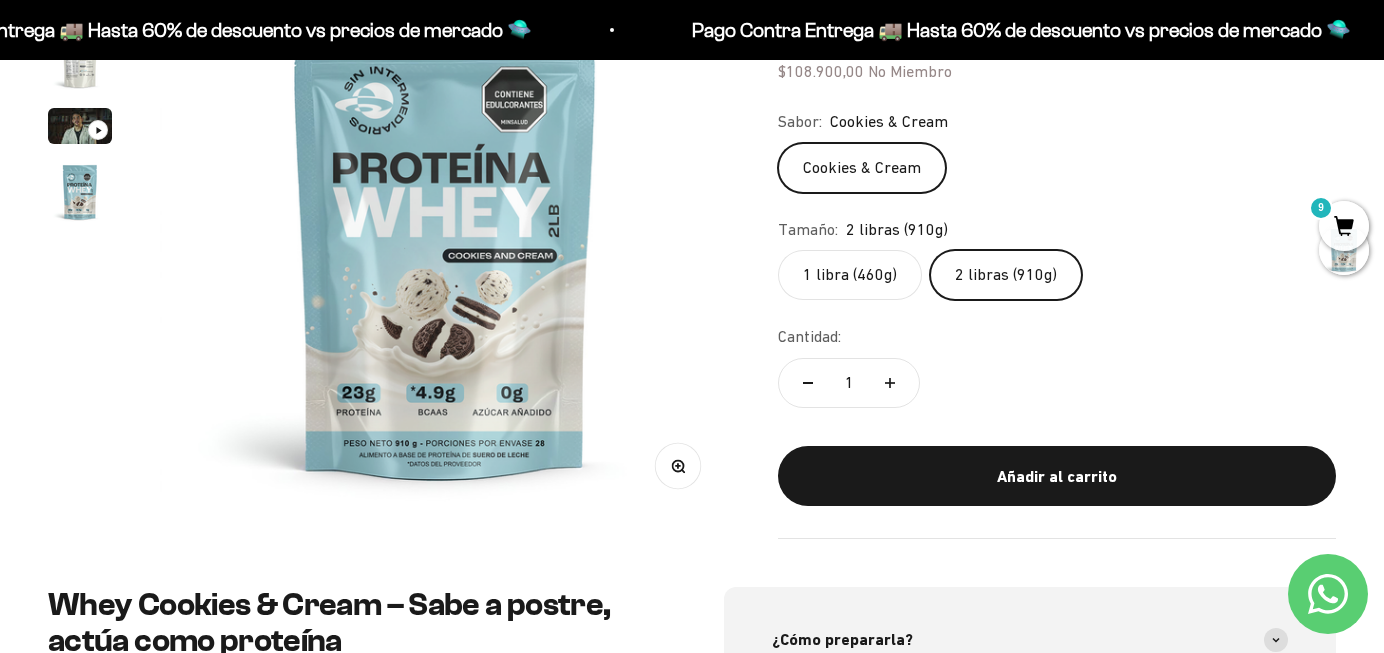 scroll, scrollTop: 0, scrollLeft: 0, axis: both 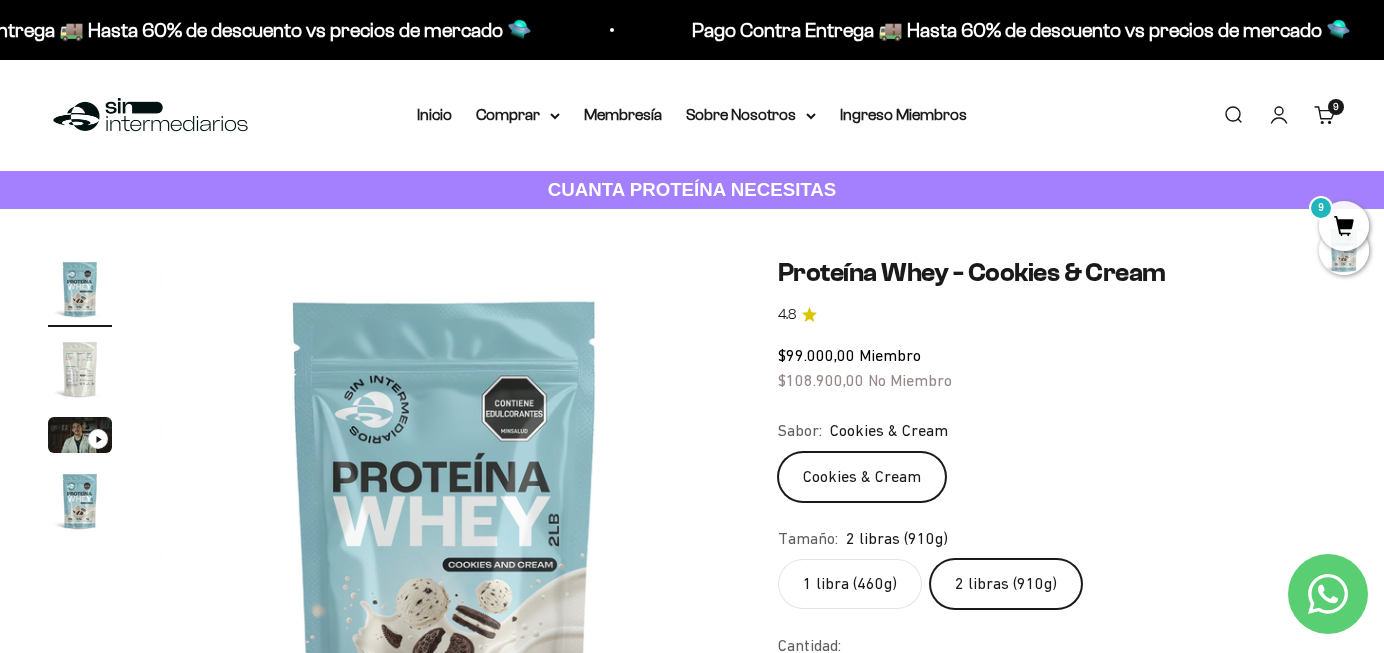click on "Menú
Buscar
Inicio
Comprar
Proteínas
Ver Todos
Whey
Iso Vegan Pancakes Pre-Entreno 9" at bounding box center (692, 115) 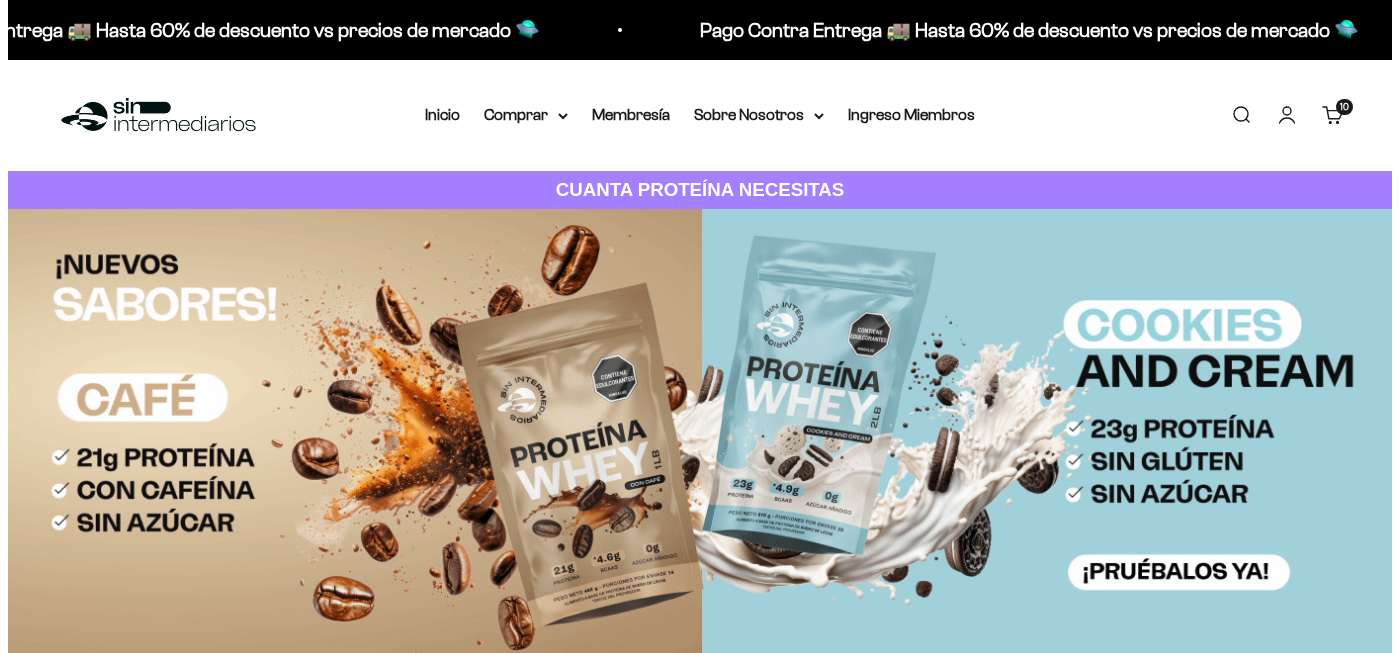 scroll, scrollTop: 0, scrollLeft: 0, axis: both 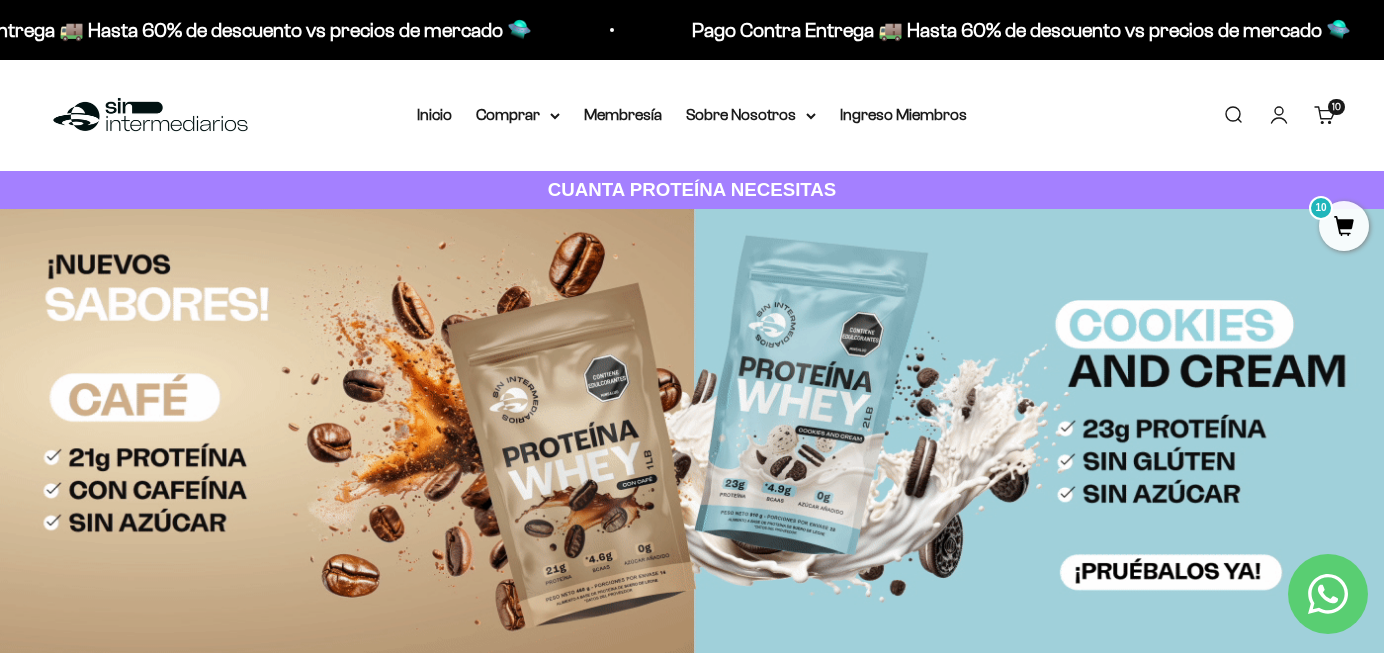click on "10" at bounding box center (1344, 226) 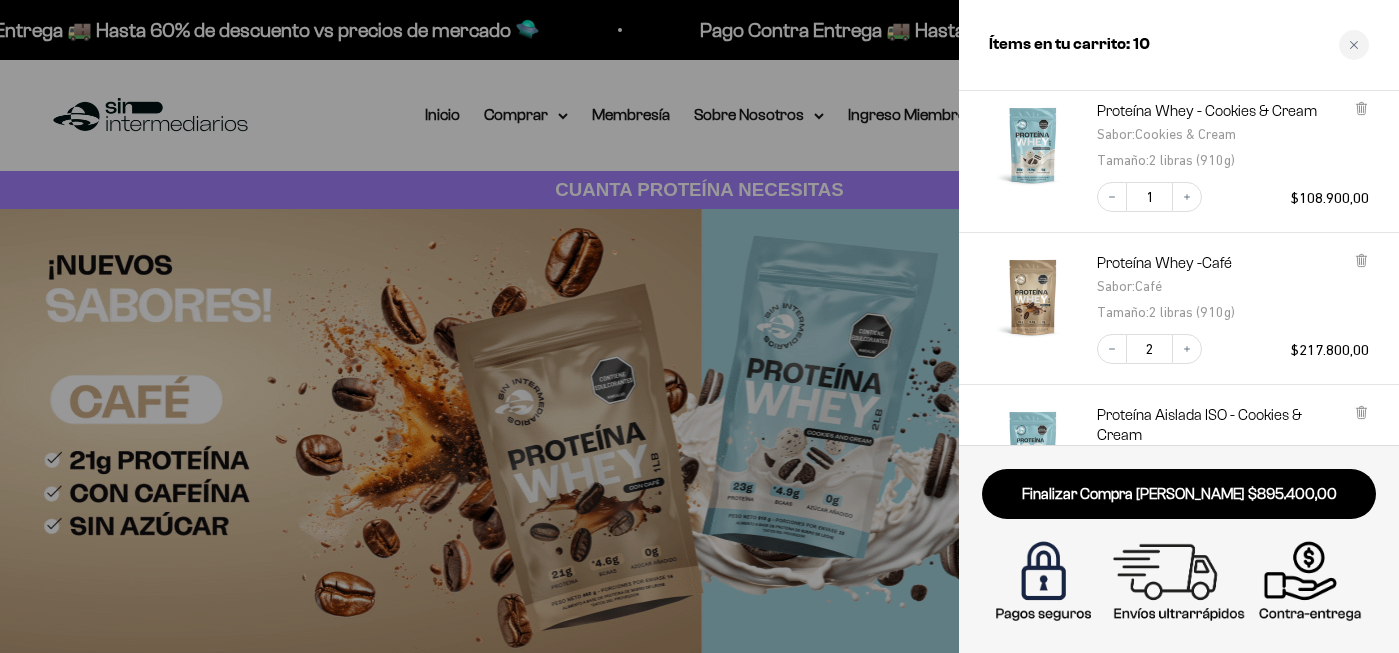 scroll, scrollTop: 85, scrollLeft: 0, axis: vertical 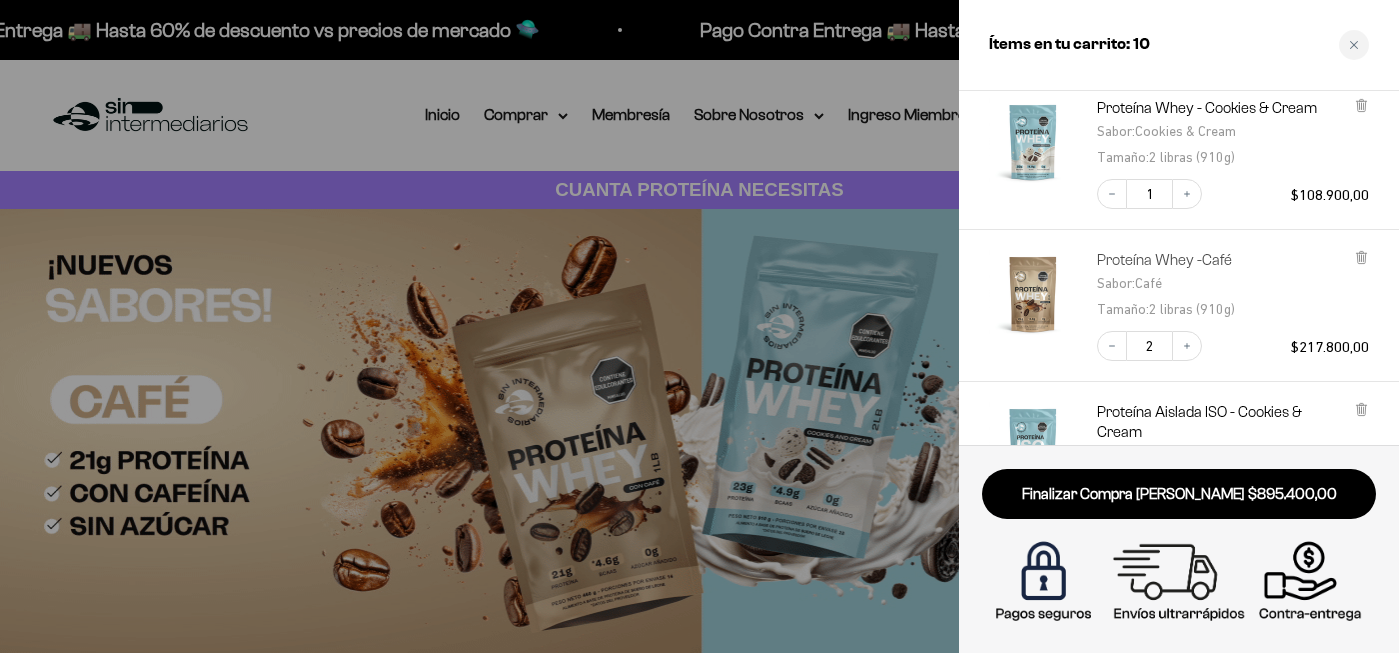 click on "Proteína Whey -Café" at bounding box center [1164, 260] 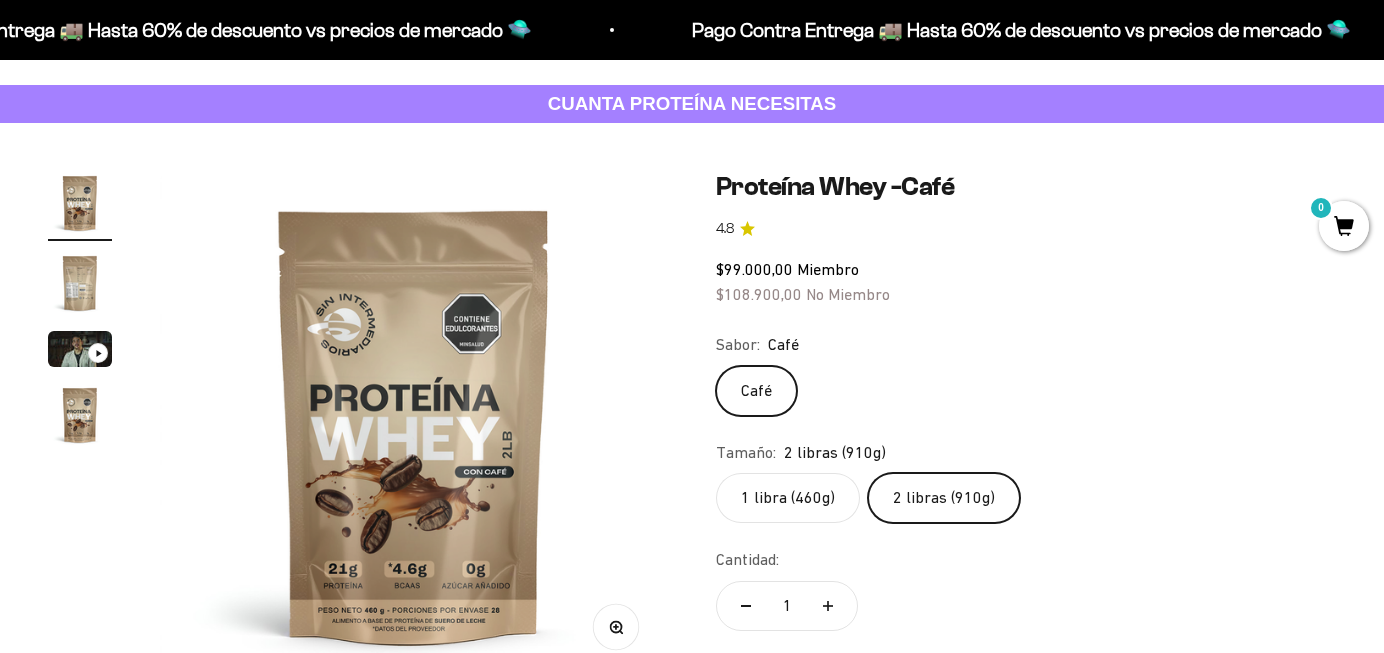 scroll, scrollTop: 0, scrollLeft: 0, axis: both 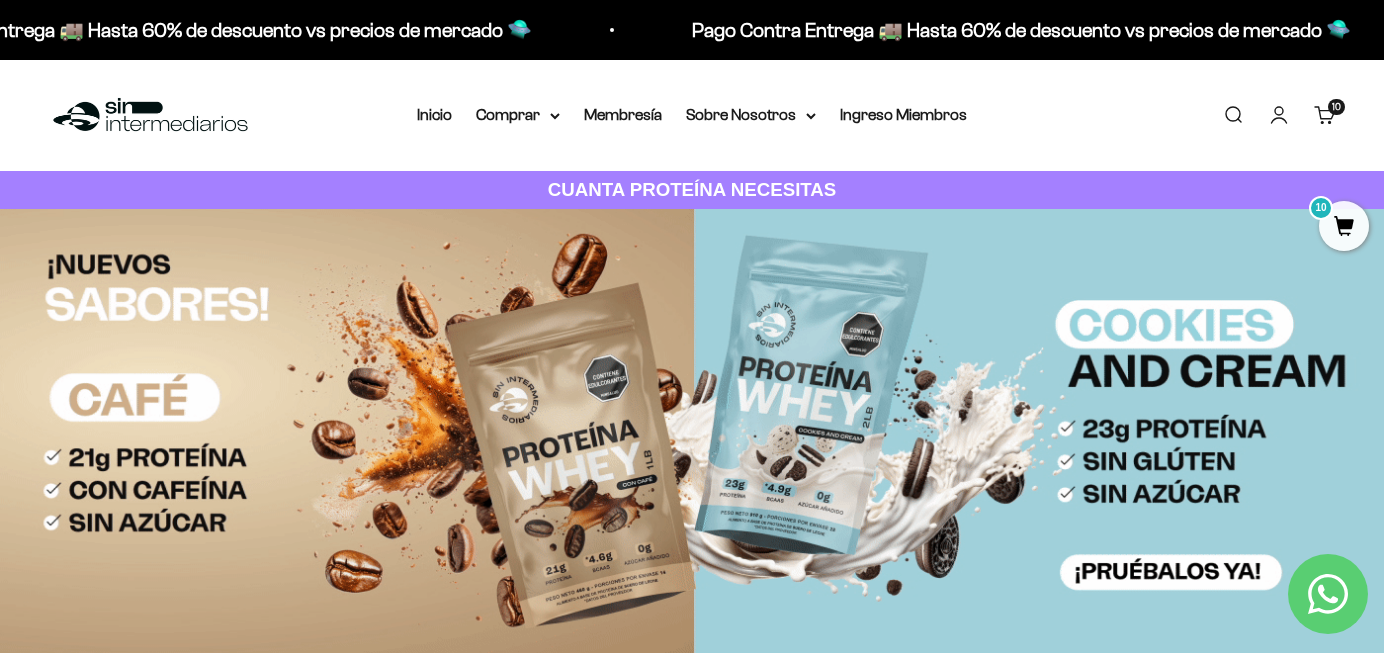 click on "10" at bounding box center [1344, 226] 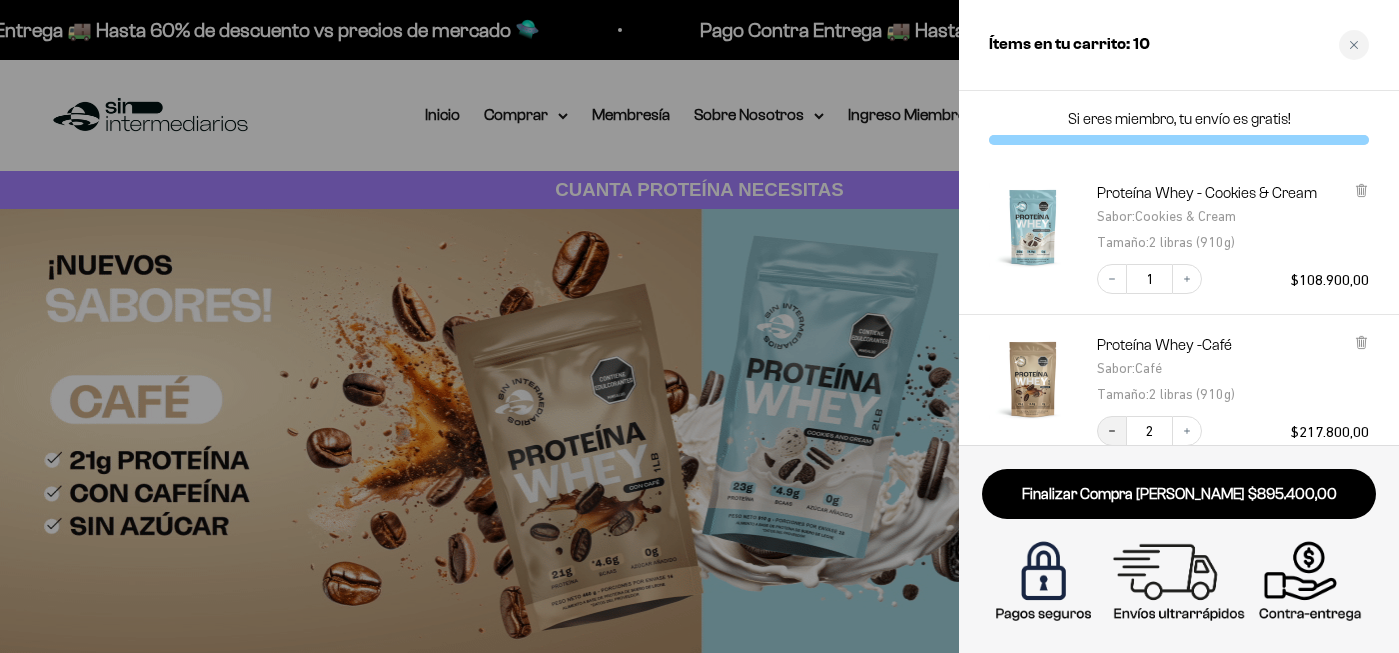 click 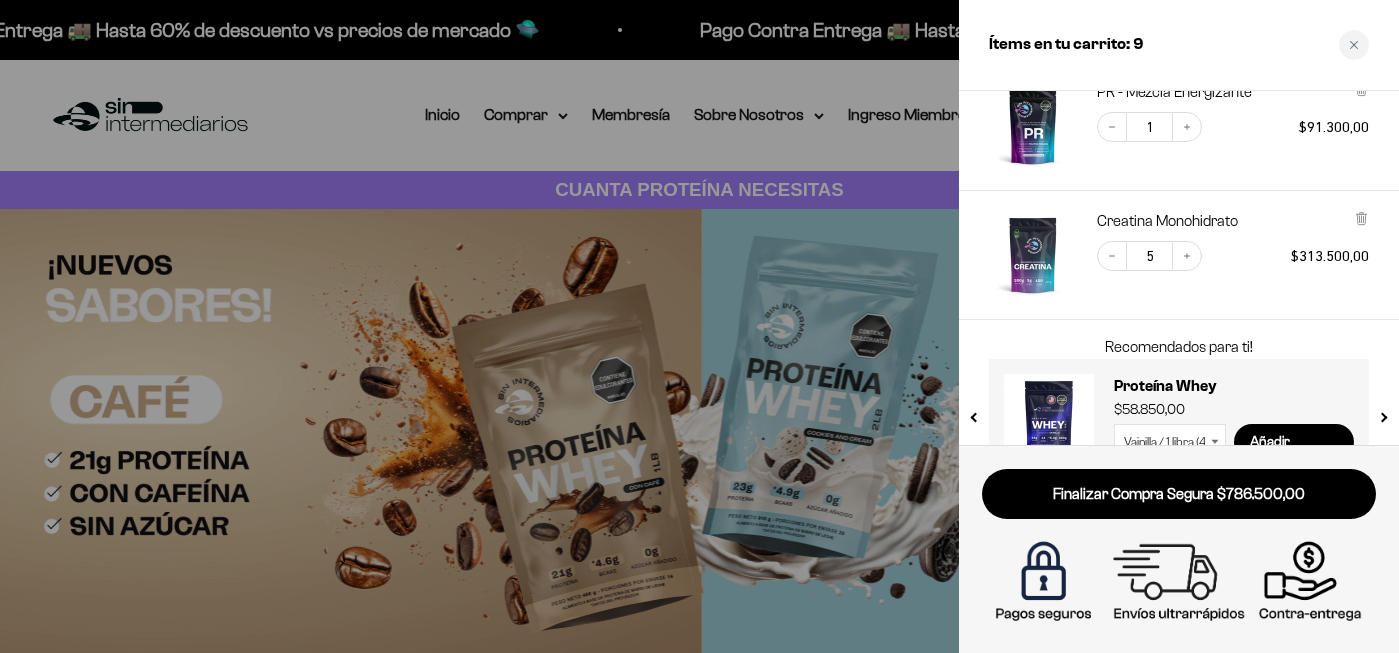 scroll, scrollTop: 0, scrollLeft: 0, axis: both 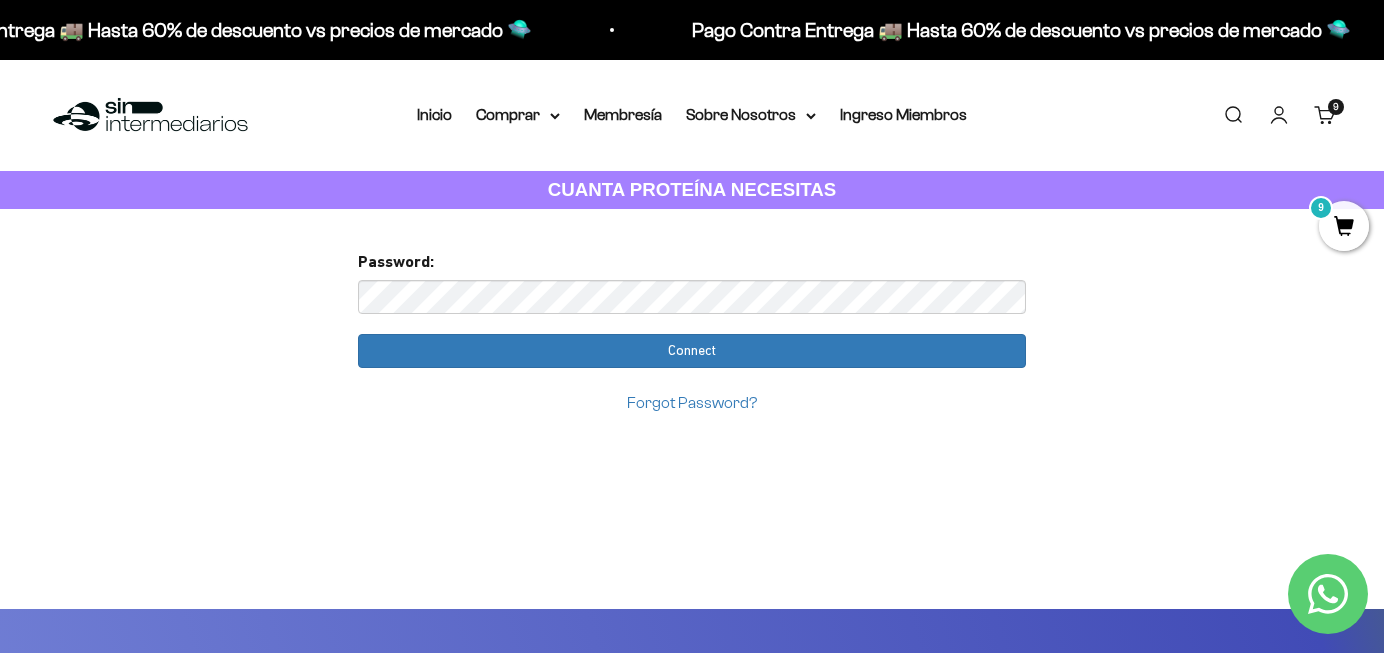 click on "Forgot Password?" at bounding box center [692, 402] 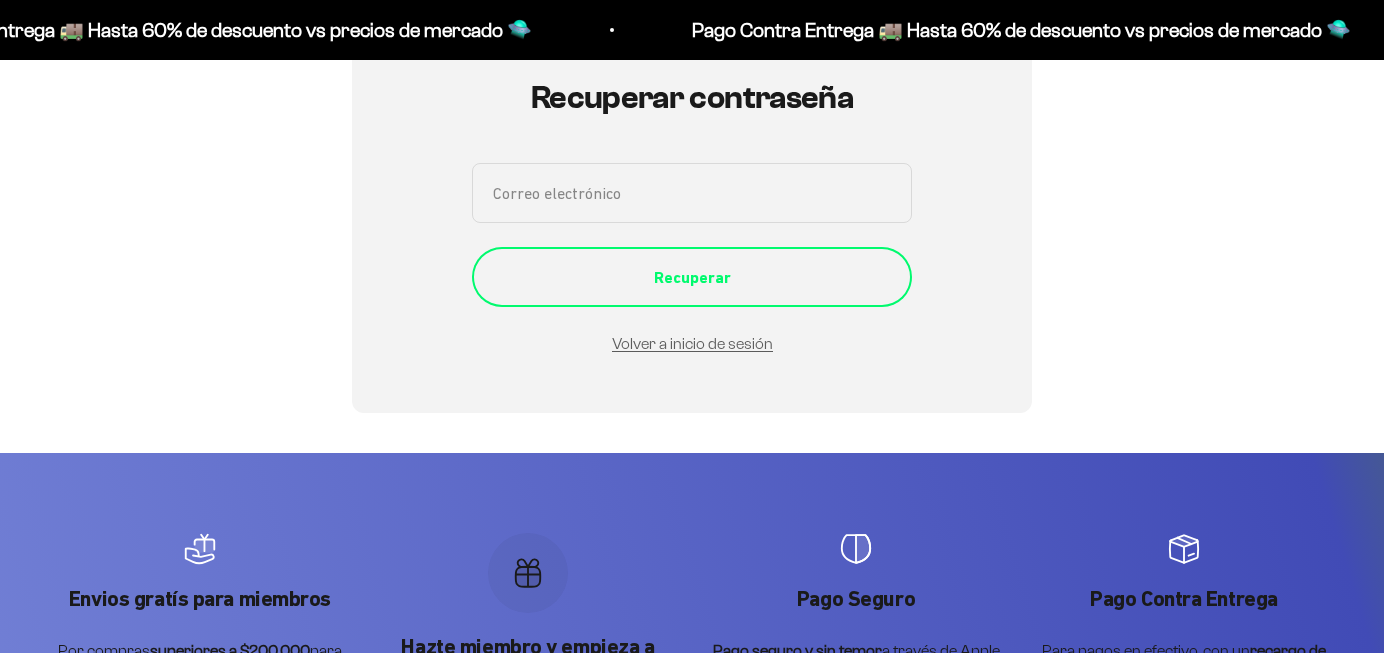 scroll, scrollTop: 225, scrollLeft: 0, axis: vertical 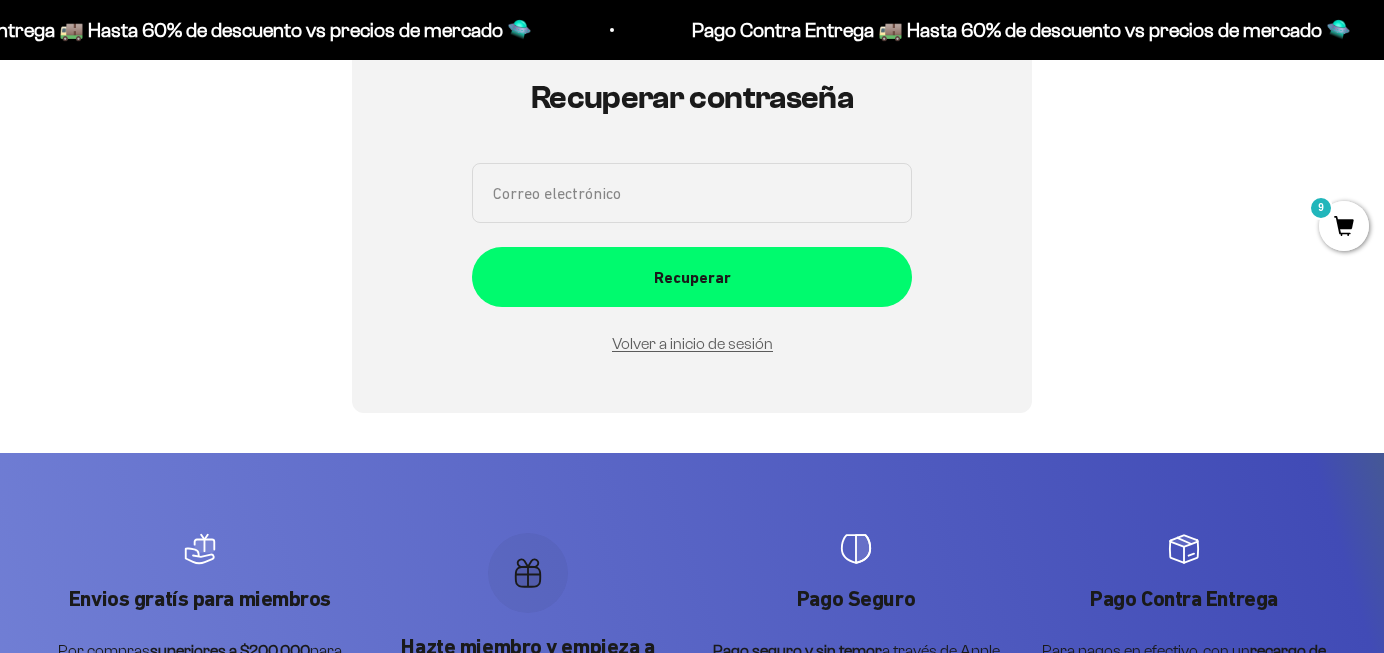 click on "Correo electrónico" at bounding box center (692, 193) 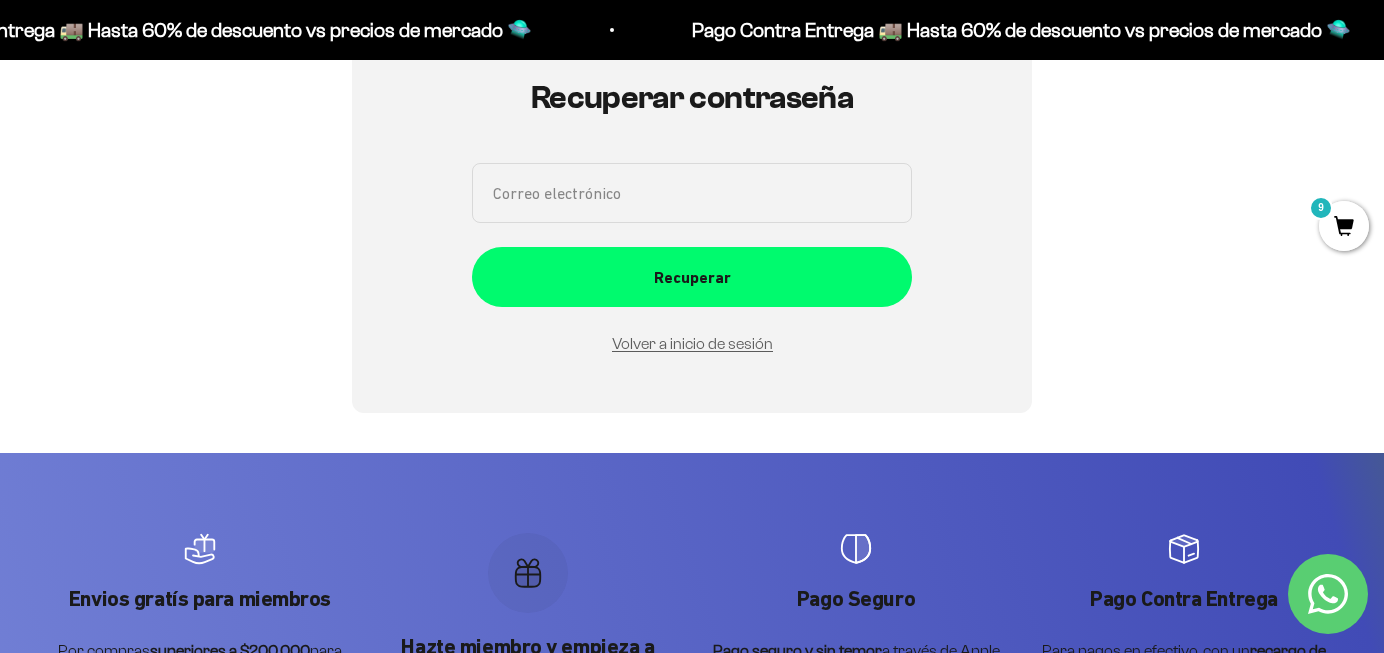 type on "[EMAIL_ADDRESS][DOMAIN_NAME]" 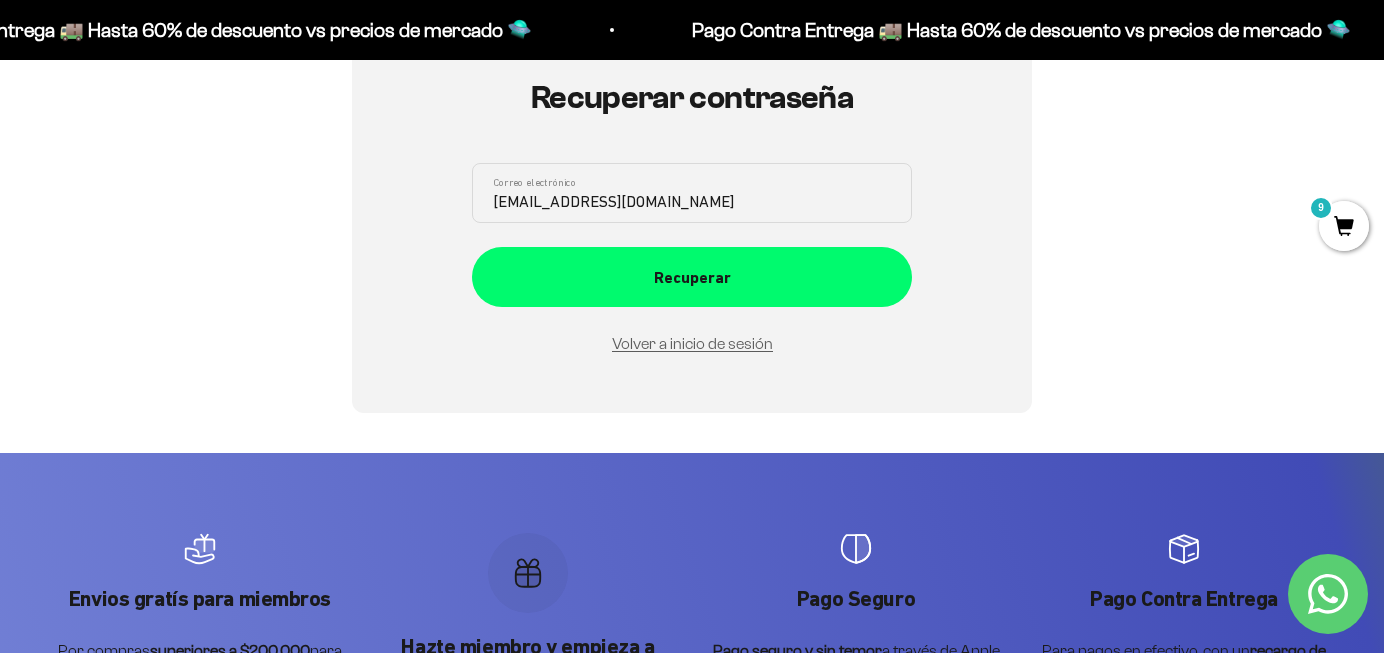 click on "Recuperar" at bounding box center [692, 277] 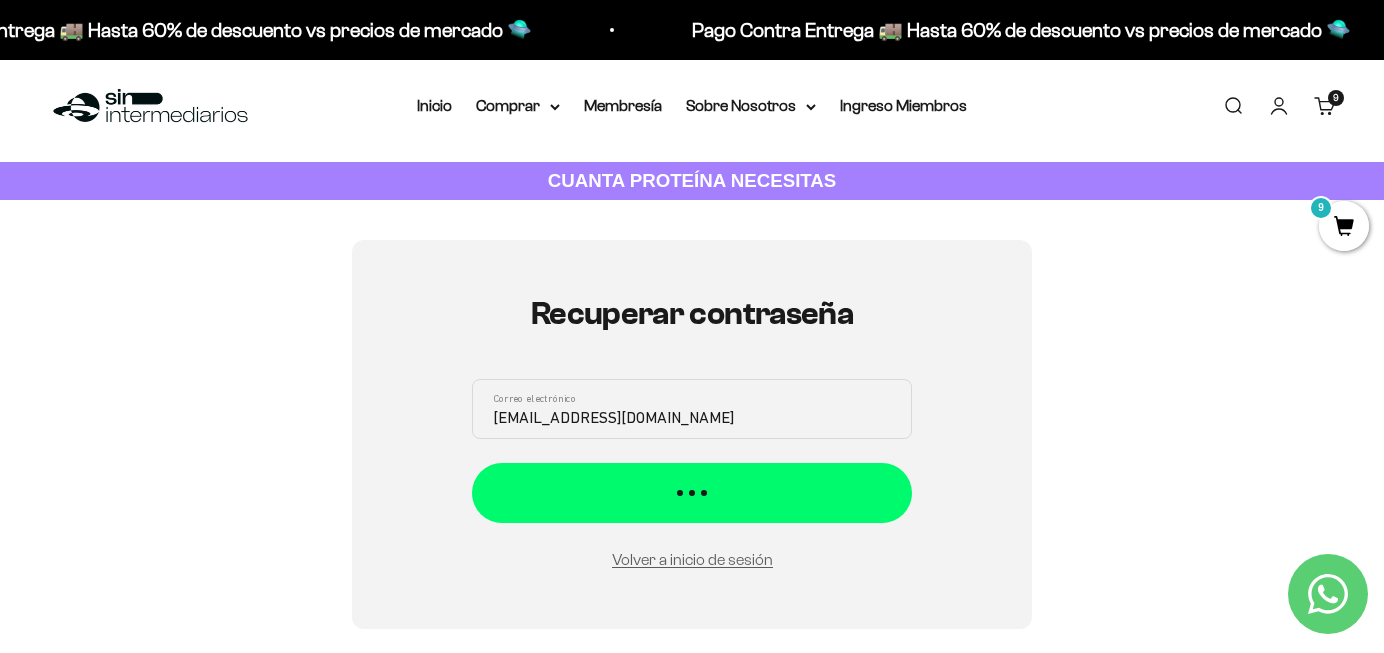 scroll, scrollTop: 8, scrollLeft: 0, axis: vertical 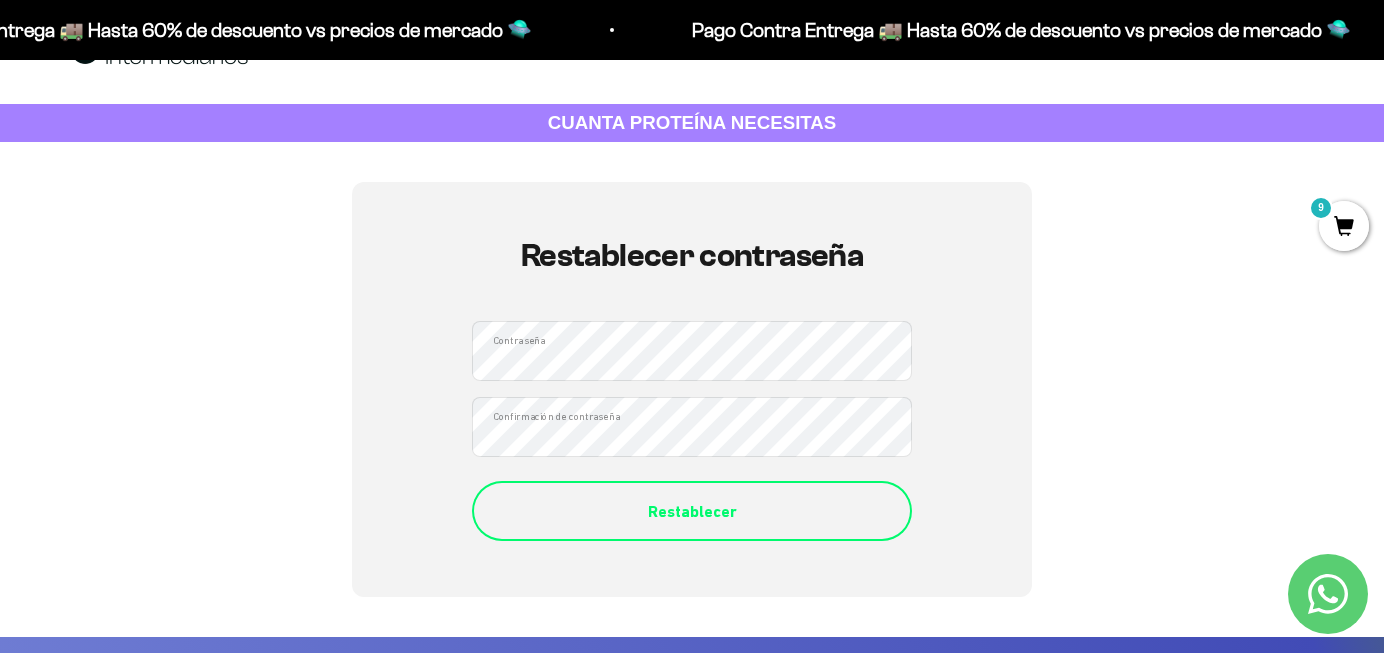 click on "Restablecer" at bounding box center (692, 512) 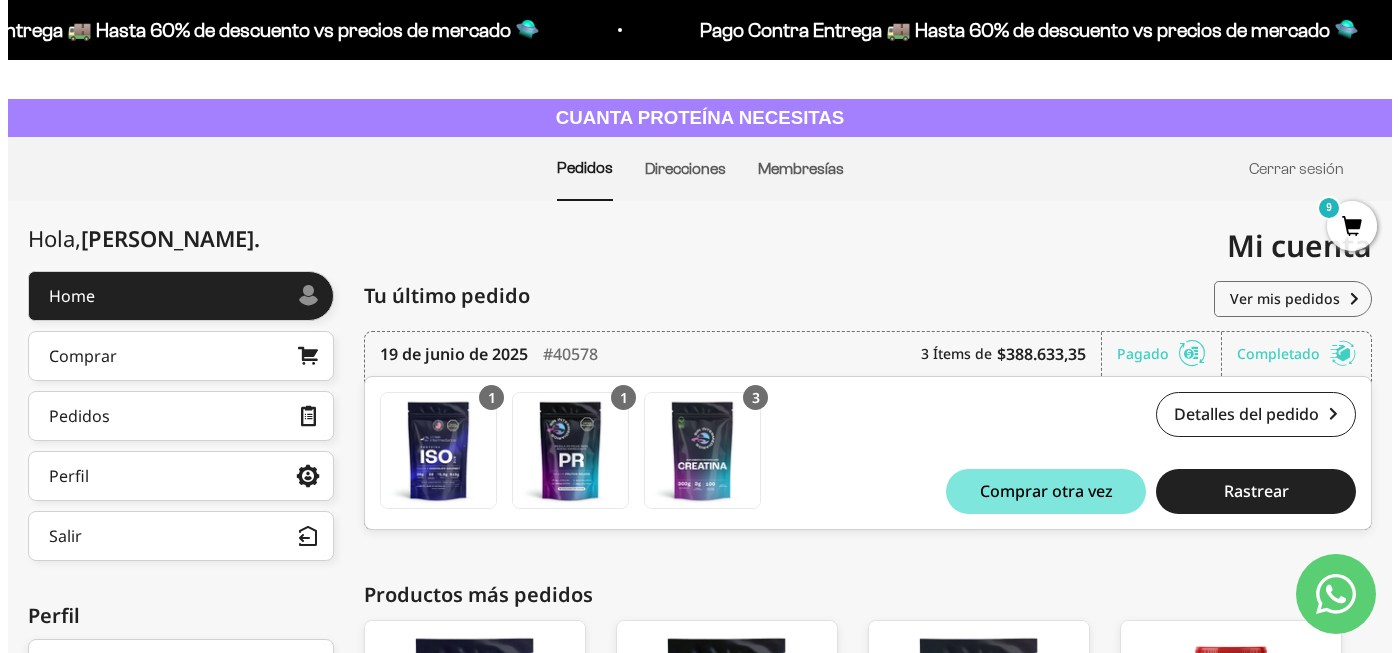 scroll, scrollTop: 0, scrollLeft: 0, axis: both 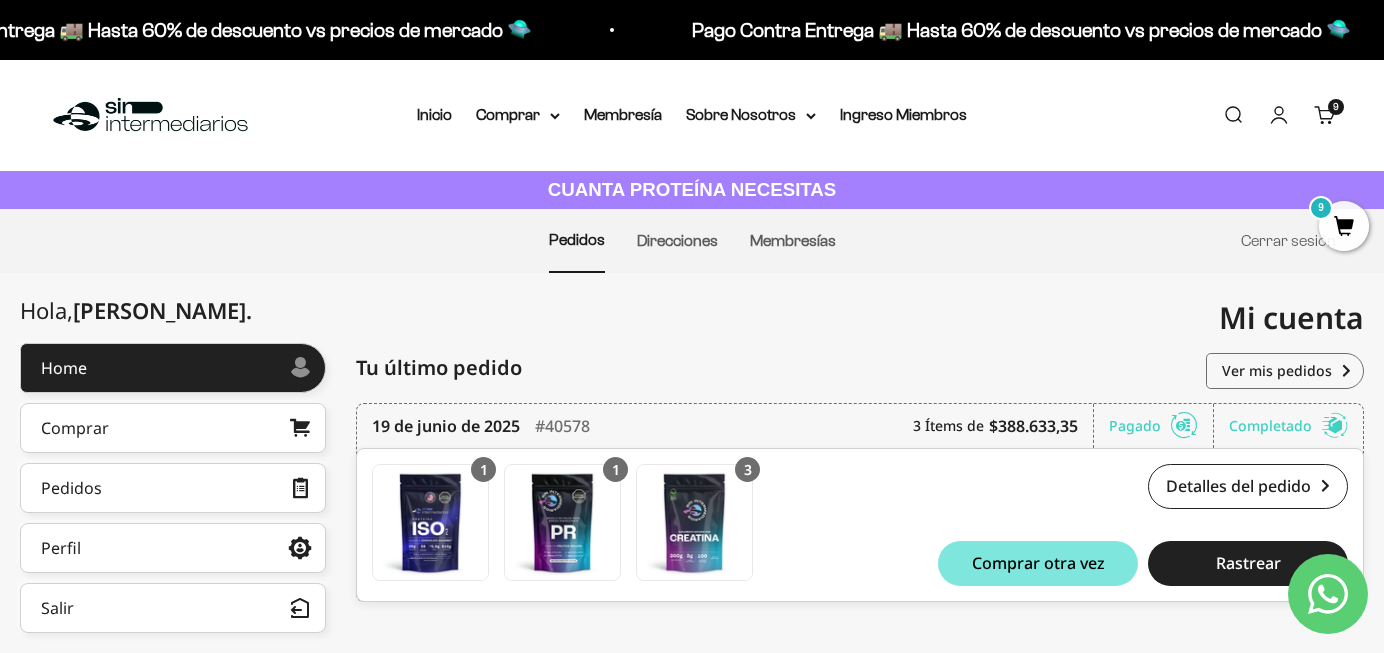 click on "9" at bounding box center (1344, 226) 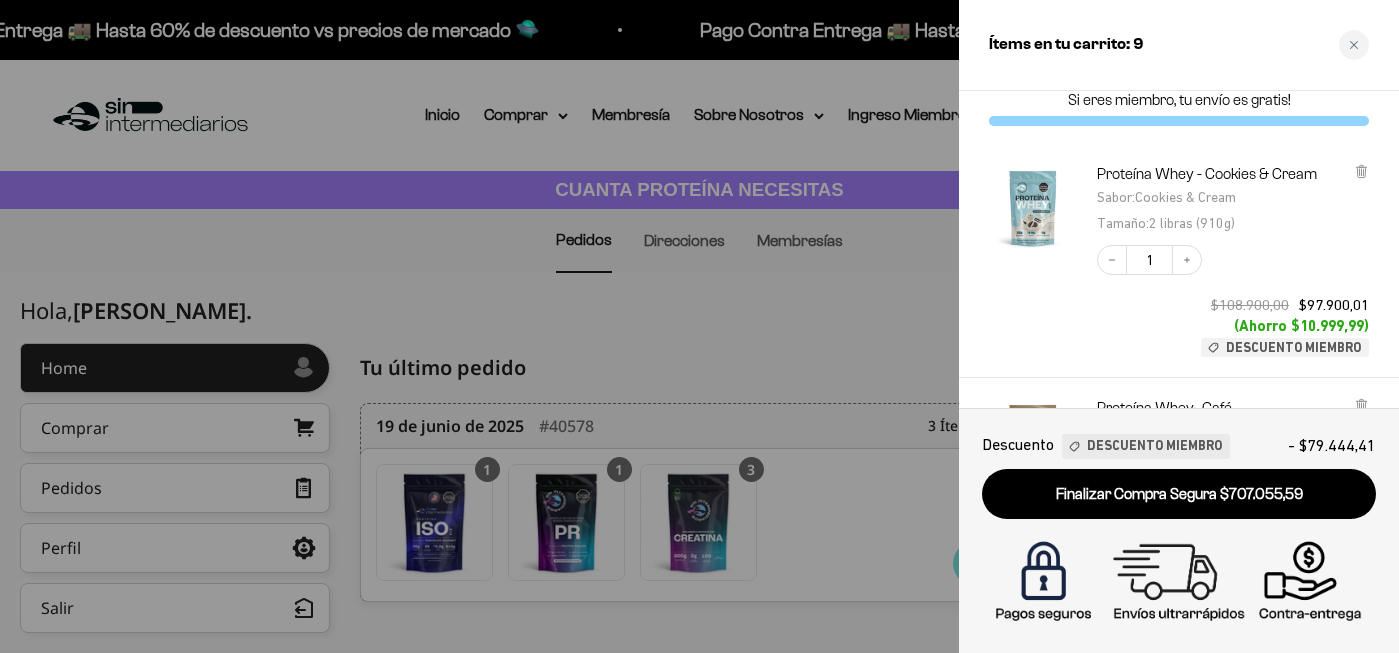 scroll, scrollTop: 19, scrollLeft: 0, axis: vertical 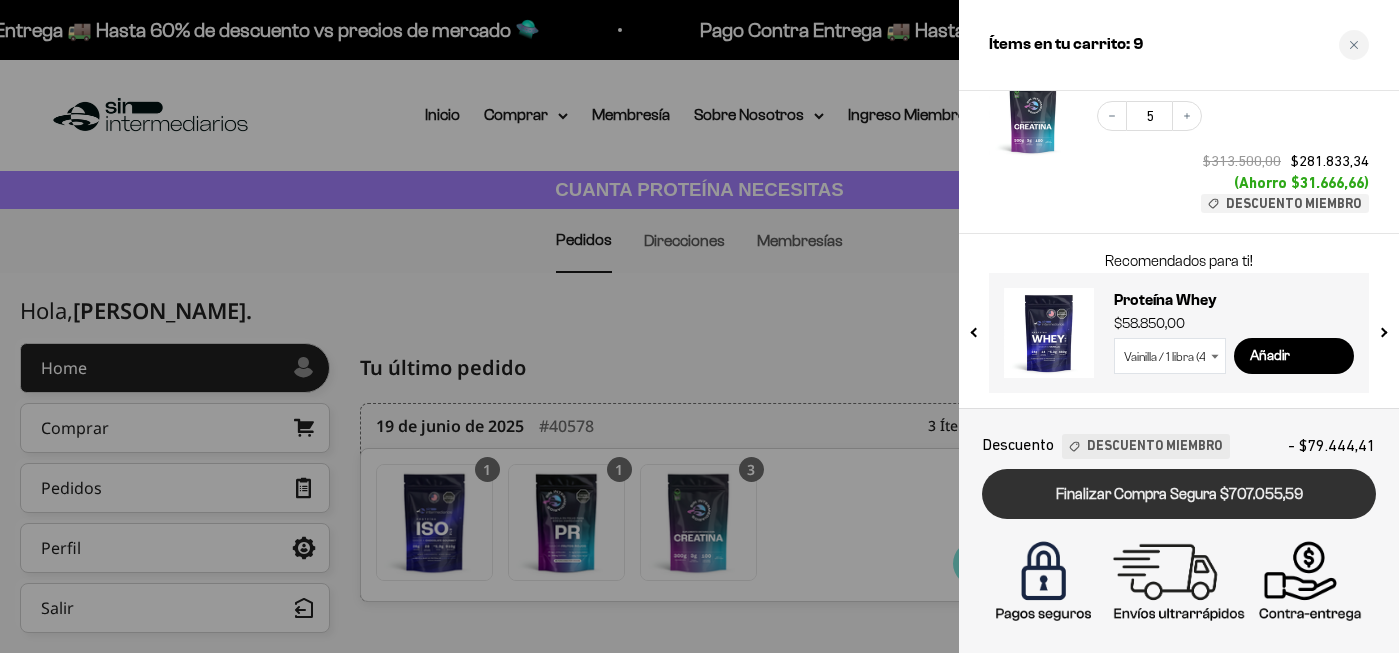 click on "Finalizar Compra Segura $707.055,59" at bounding box center (1179, 494) 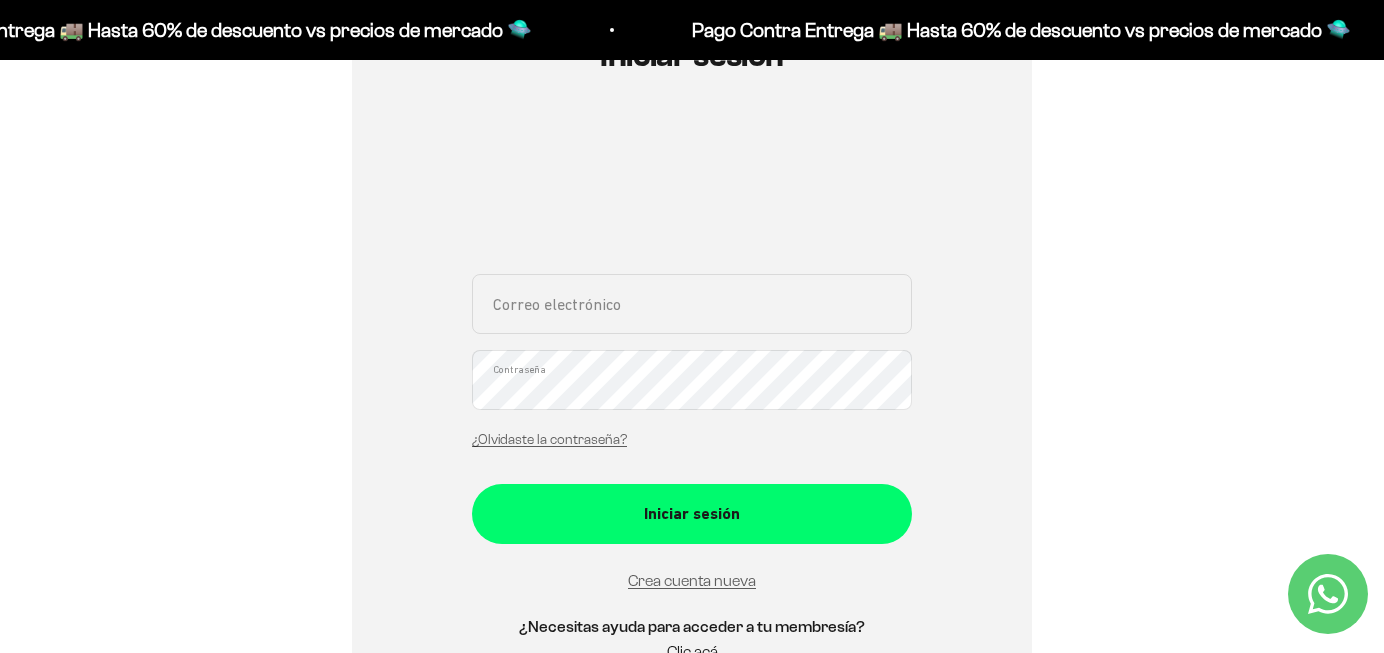 scroll, scrollTop: 249, scrollLeft: 0, axis: vertical 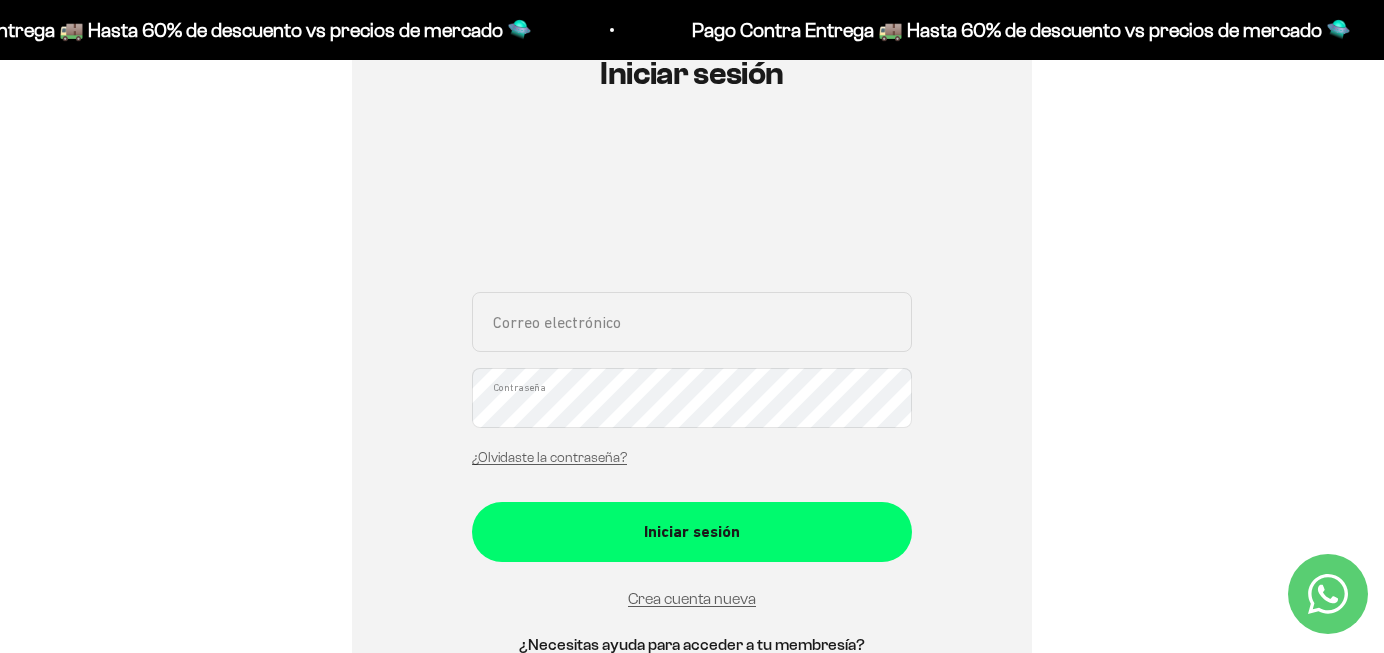 click on "Correo electrónico" at bounding box center [692, 322] 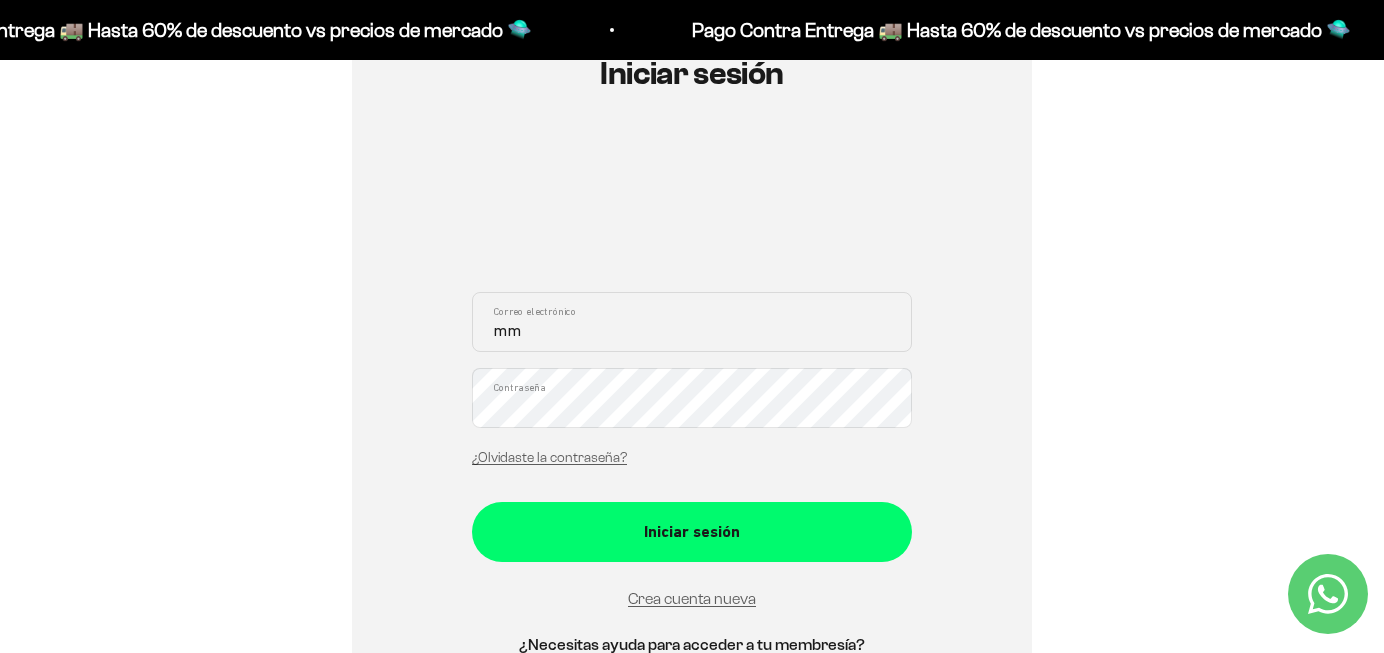 type on "m" 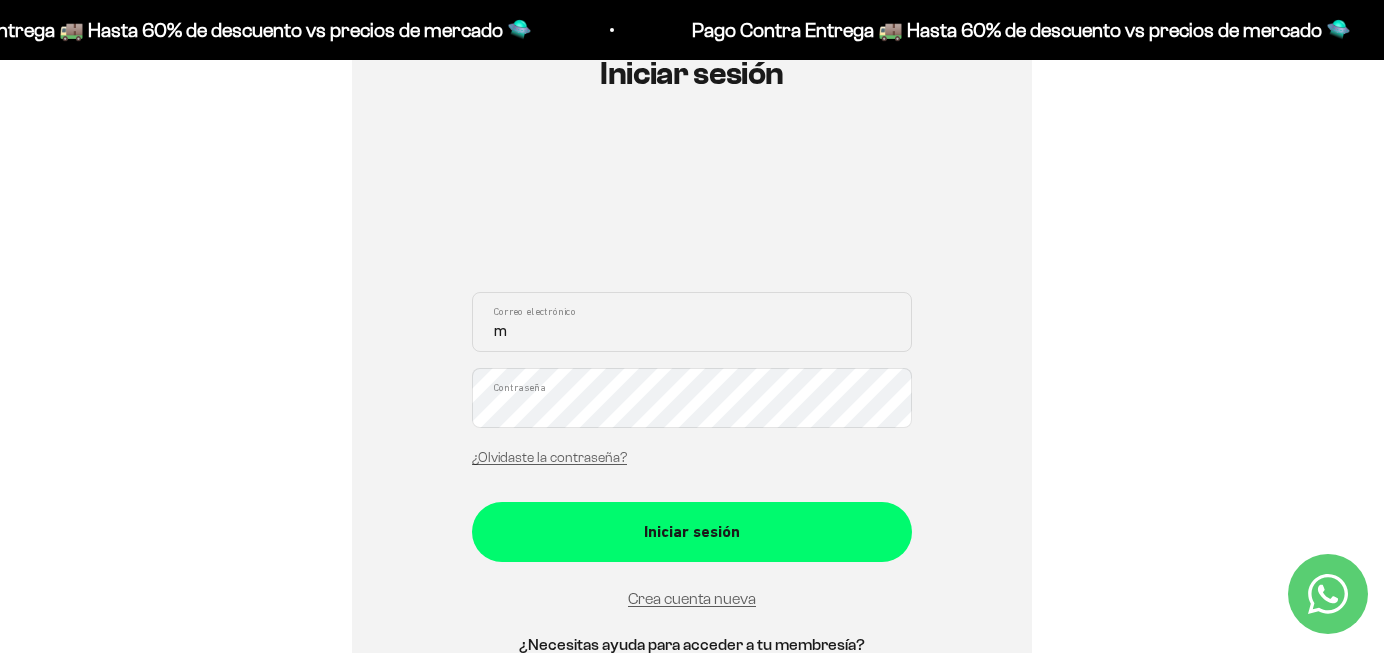 type 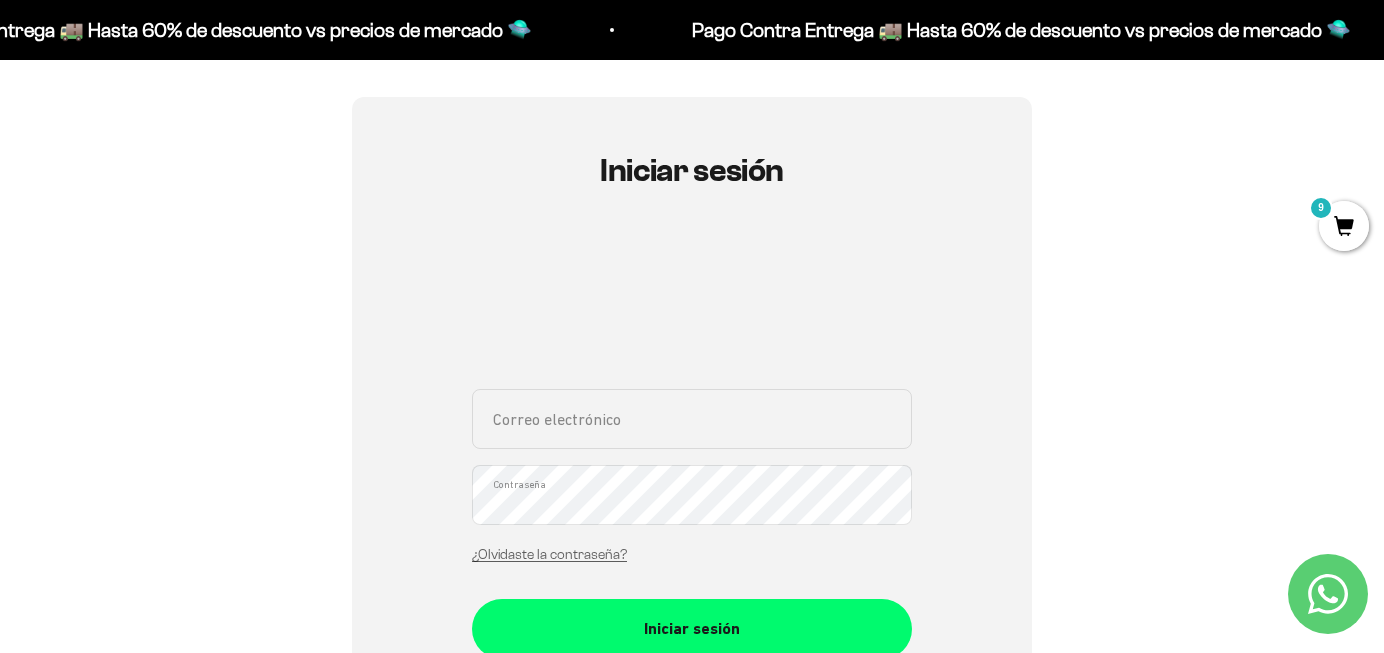 scroll, scrollTop: 153, scrollLeft: 0, axis: vertical 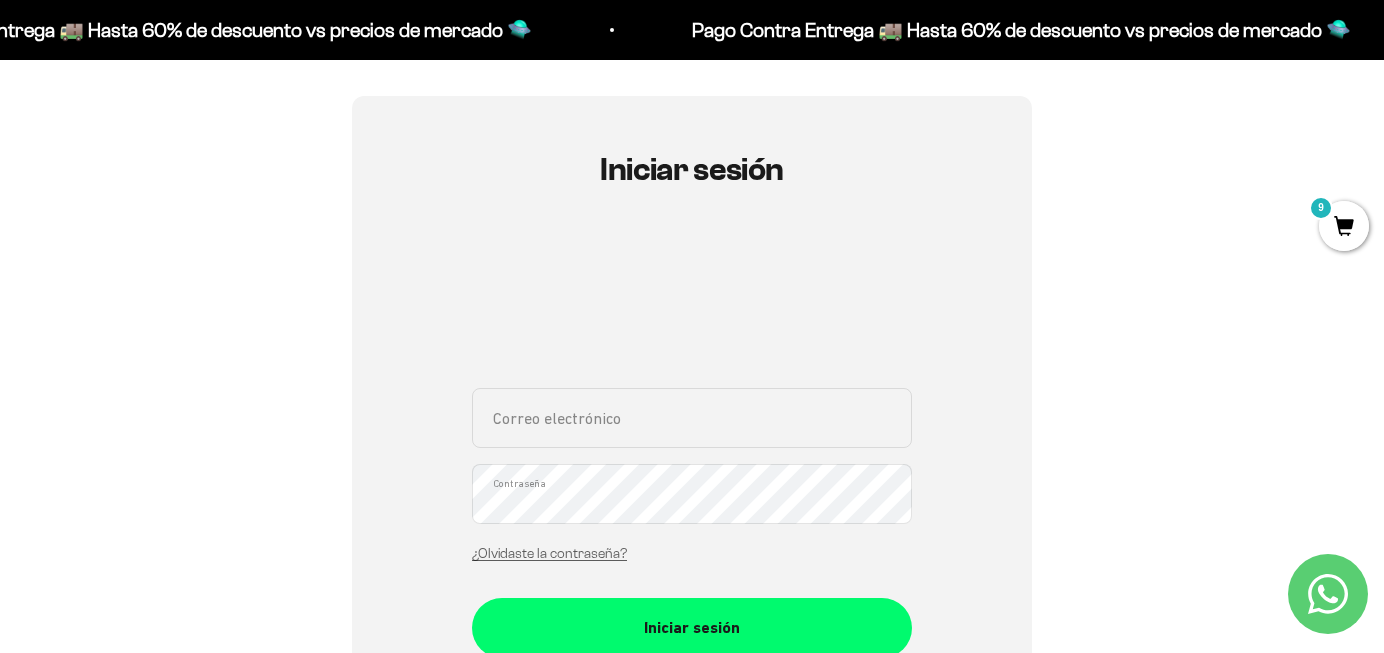 click on "Correo electrónico" at bounding box center [692, 418] 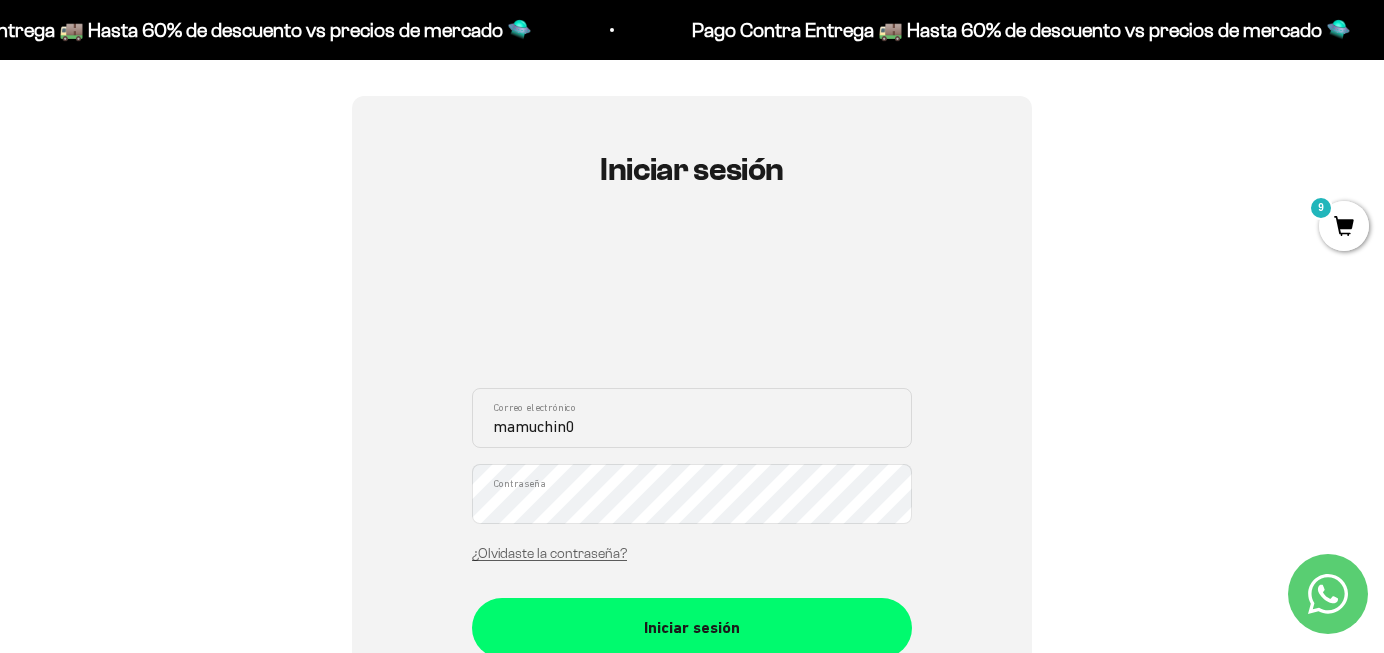 click on "mamuchin0" at bounding box center [692, 418] 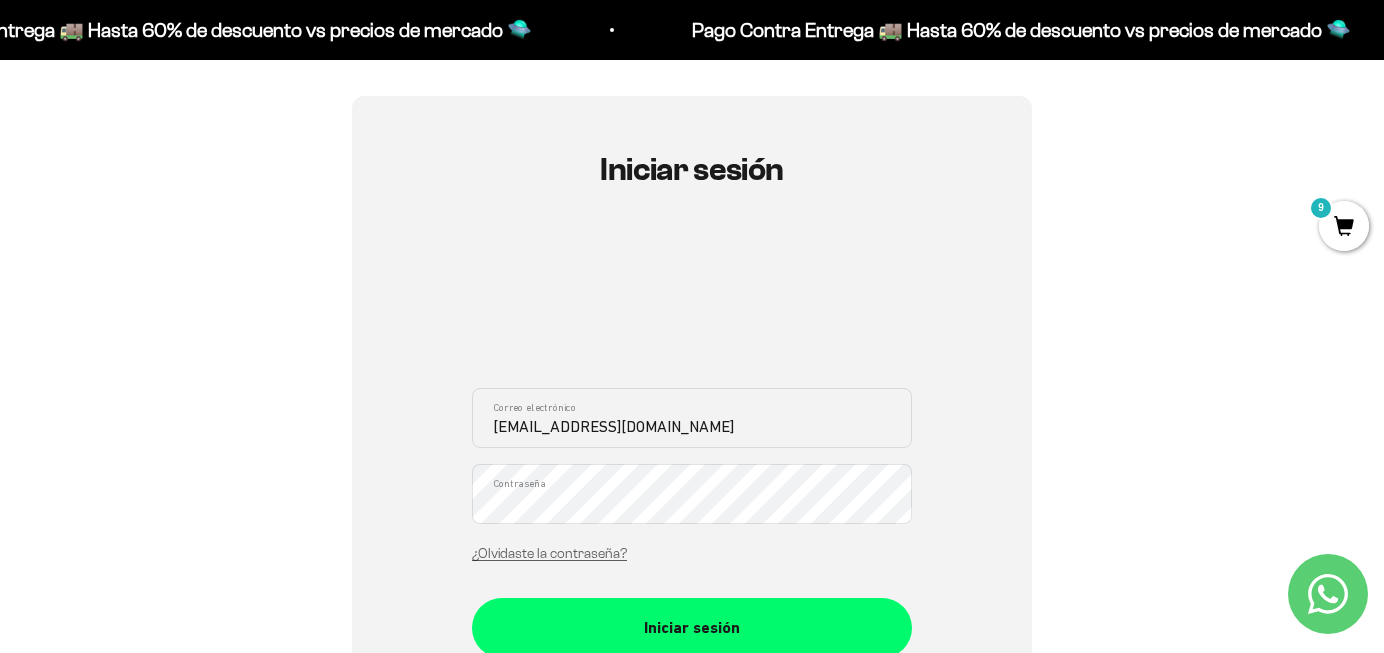 type on "[EMAIL_ADDRESS][DOMAIN_NAME]" 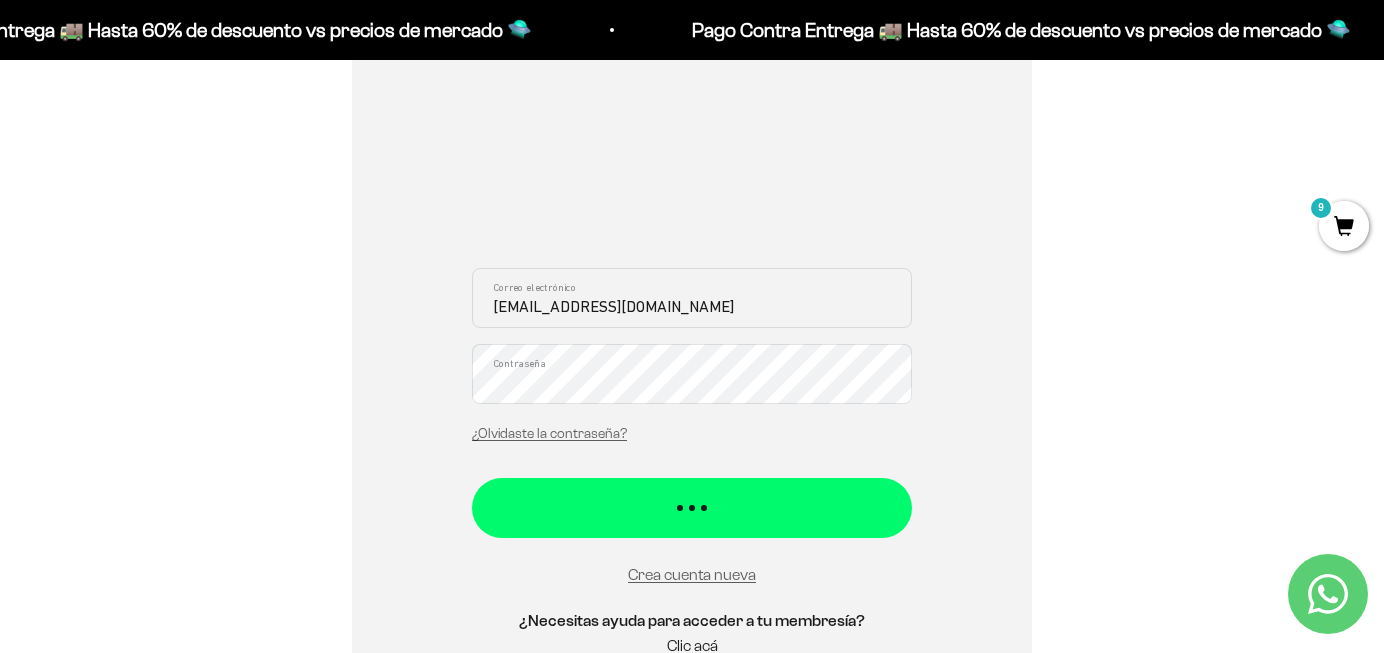 scroll, scrollTop: 278, scrollLeft: 0, axis: vertical 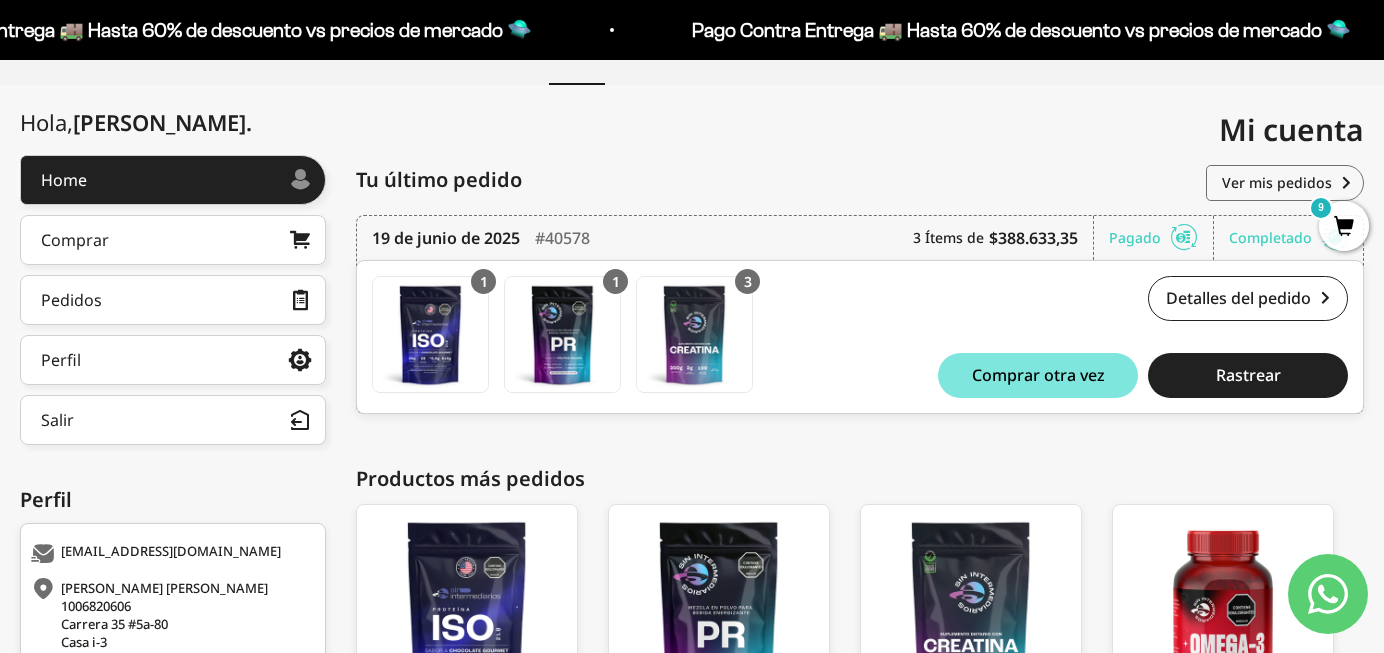click on "9" at bounding box center (1344, 226) 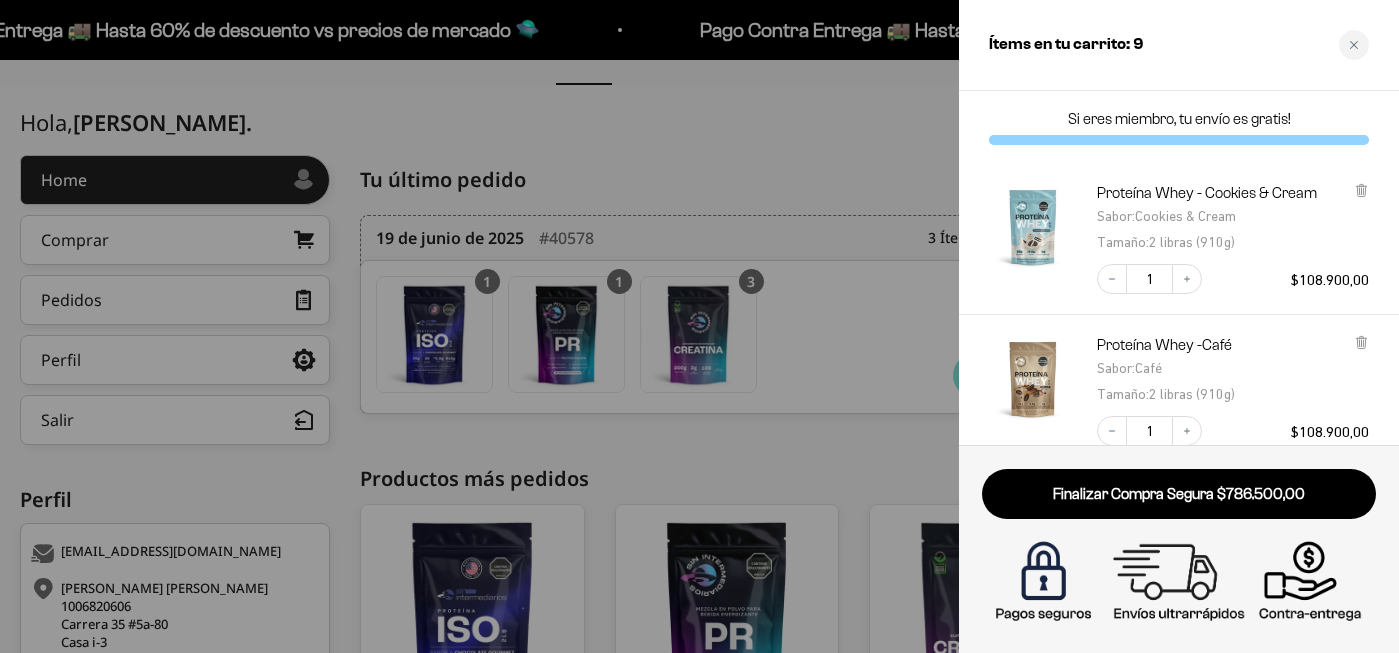 click on "Finalizar Compra Segura $786.500,00" at bounding box center [1179, 549] 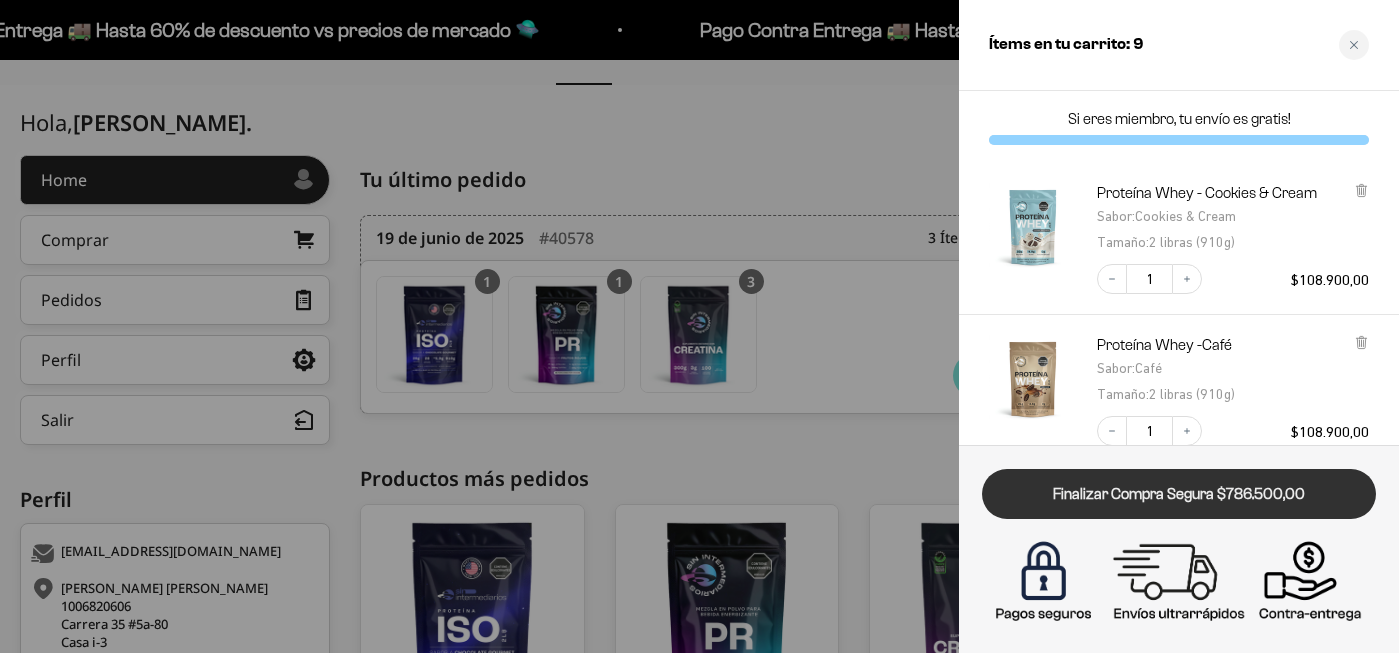 click on "Finalizar Compra Segura $786.500,00" at bounding box center (1179, 494) 